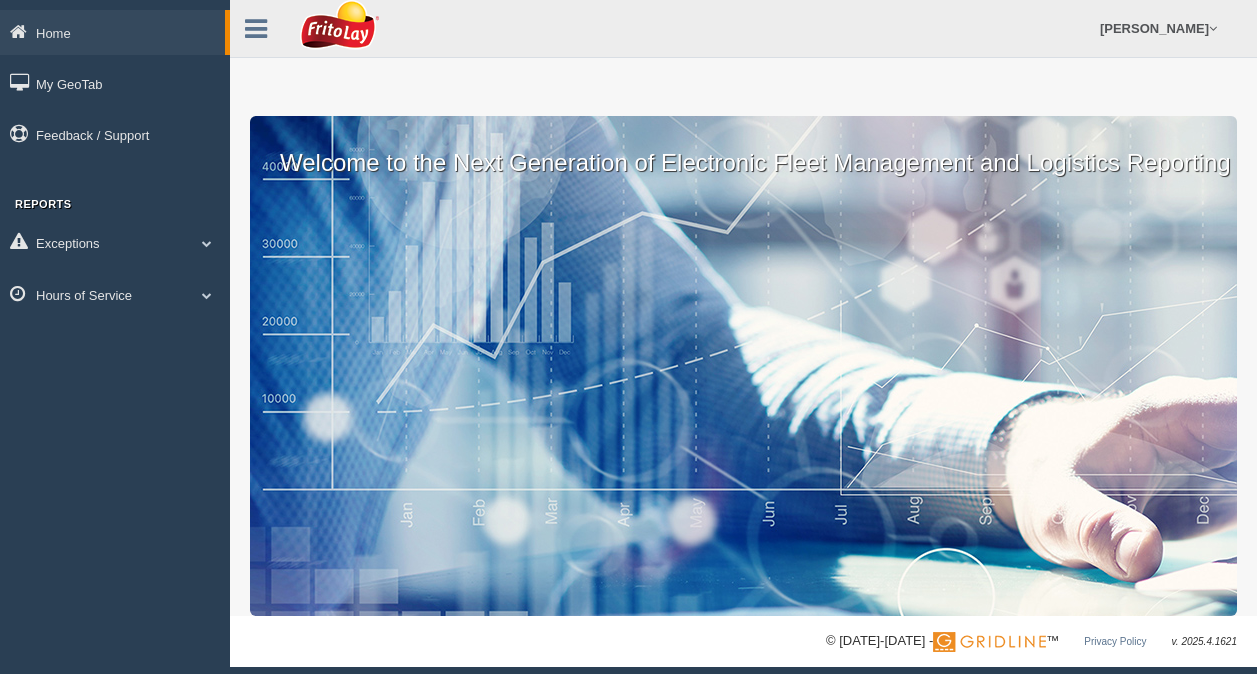 scroll, scrollTop: 0, scrollLeft: 0, axis: both 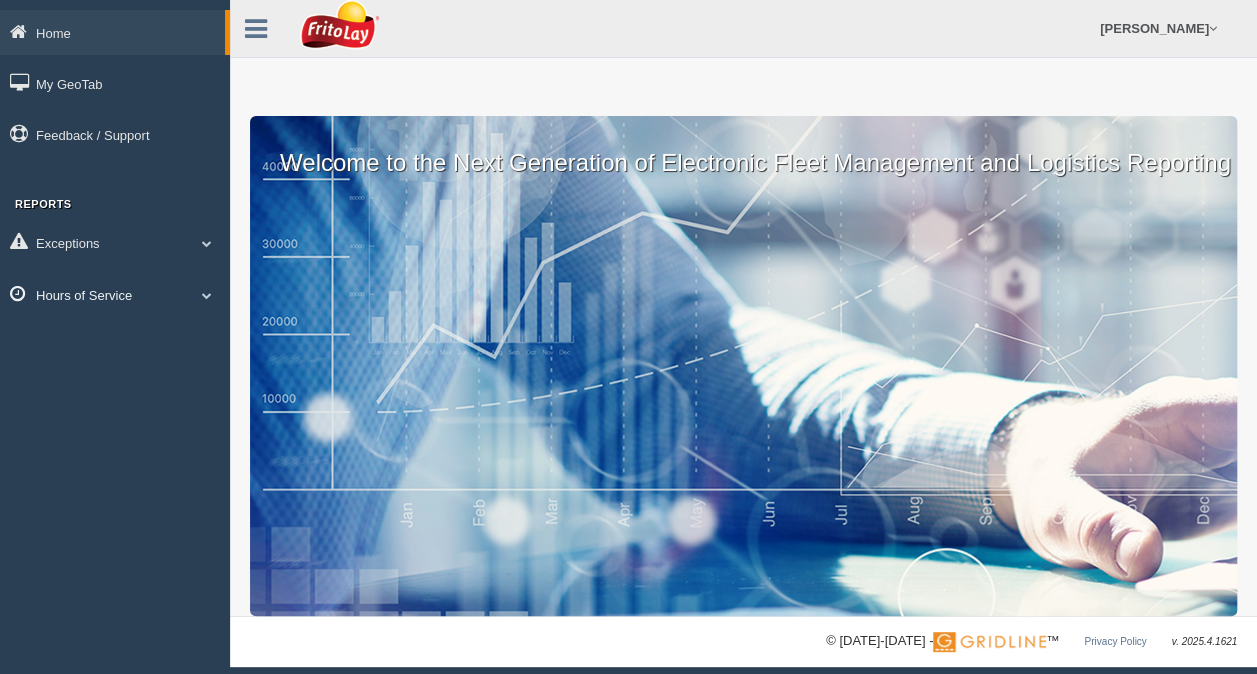click on "Hours of Service" at bounding box center (115, 294) 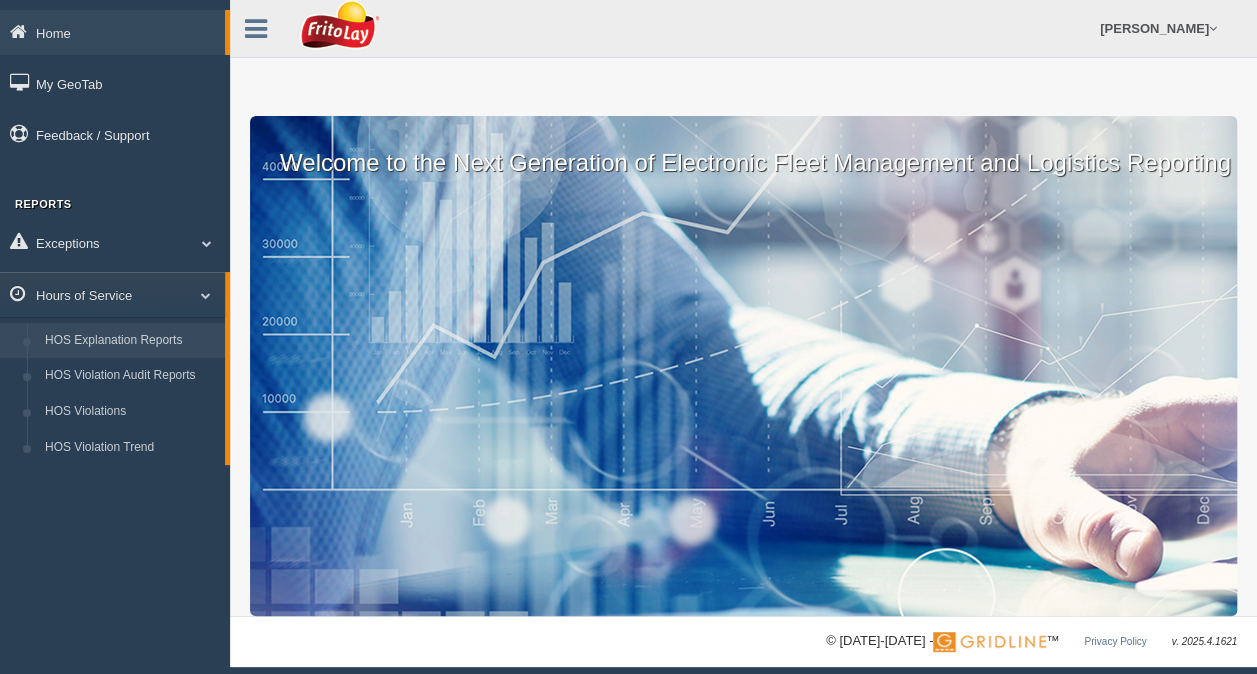 click on "HOS Explanation Reports" at bounding box center (130, 341) 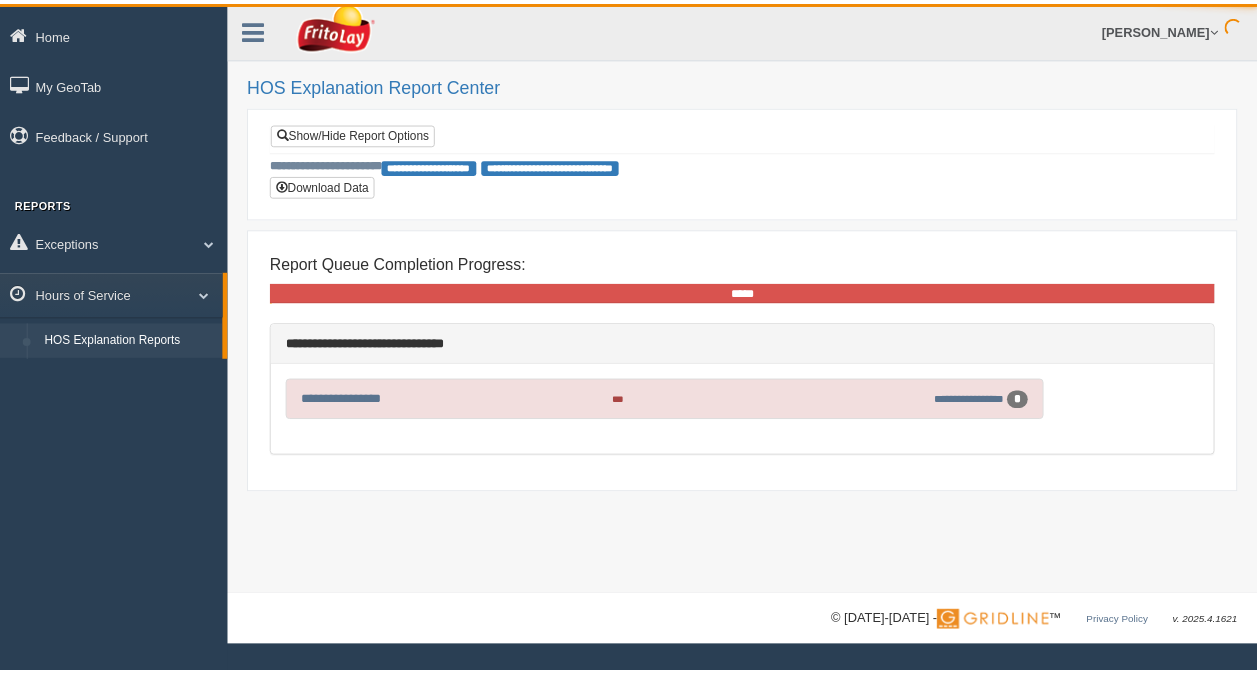 scroll, scrollTop: 0, scrollLeft: 0, axis: both 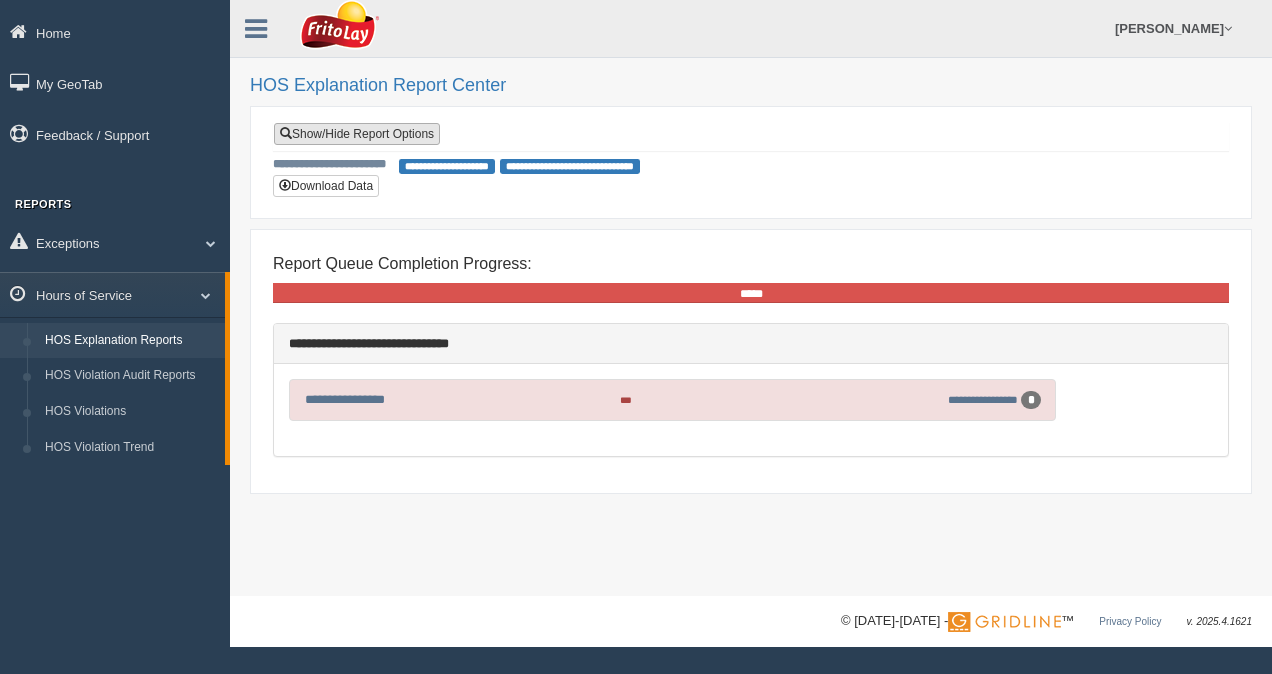 click on "Show/Hide Report Options" at bounding box center [357, 134] 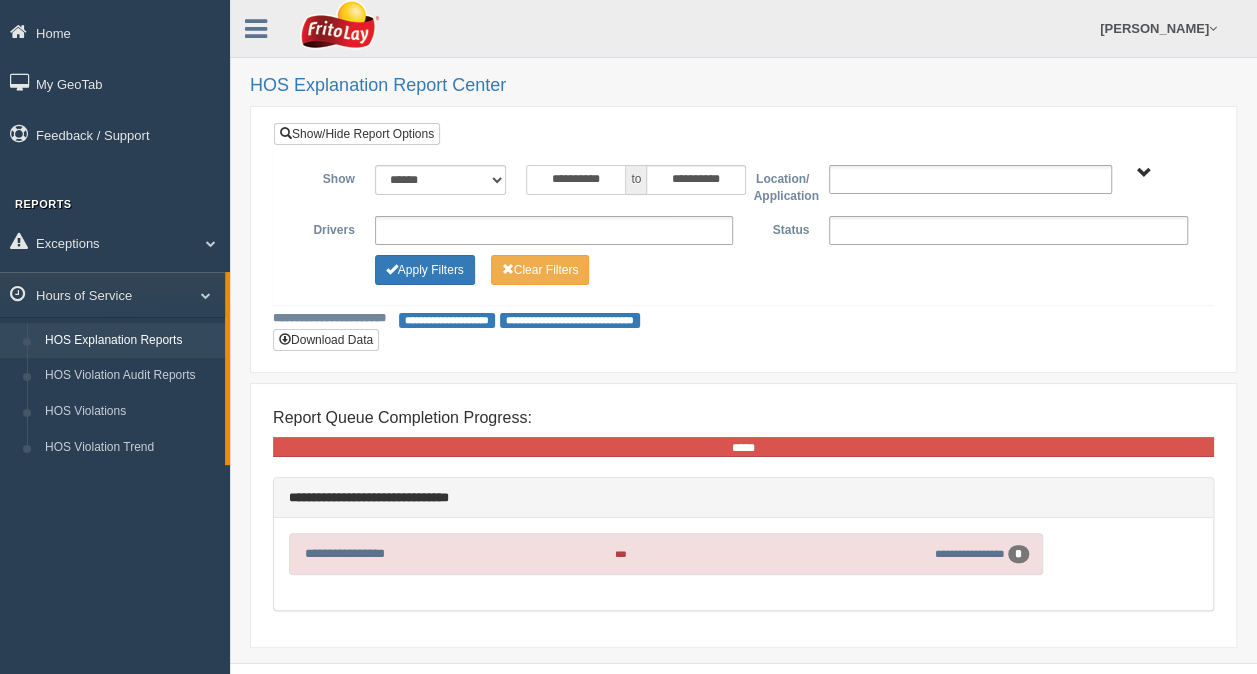 click on "**********" at bounding box center (576, 180) 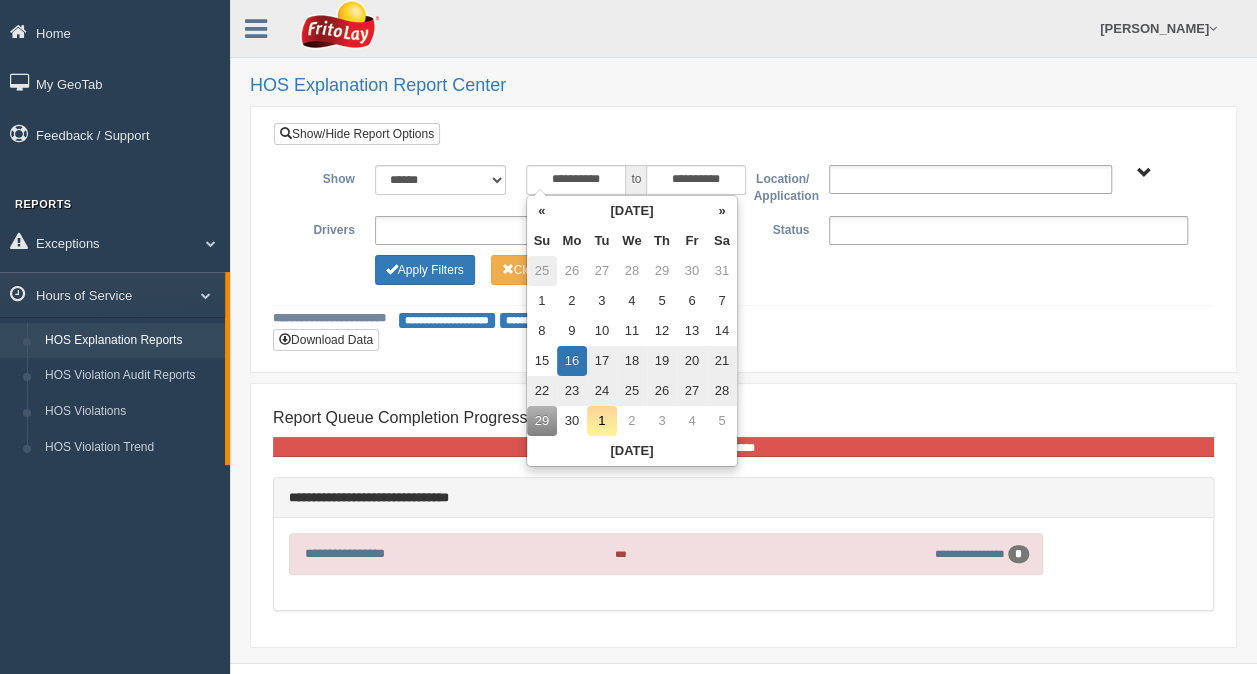 click on "25" at bounding box center (542, 271) 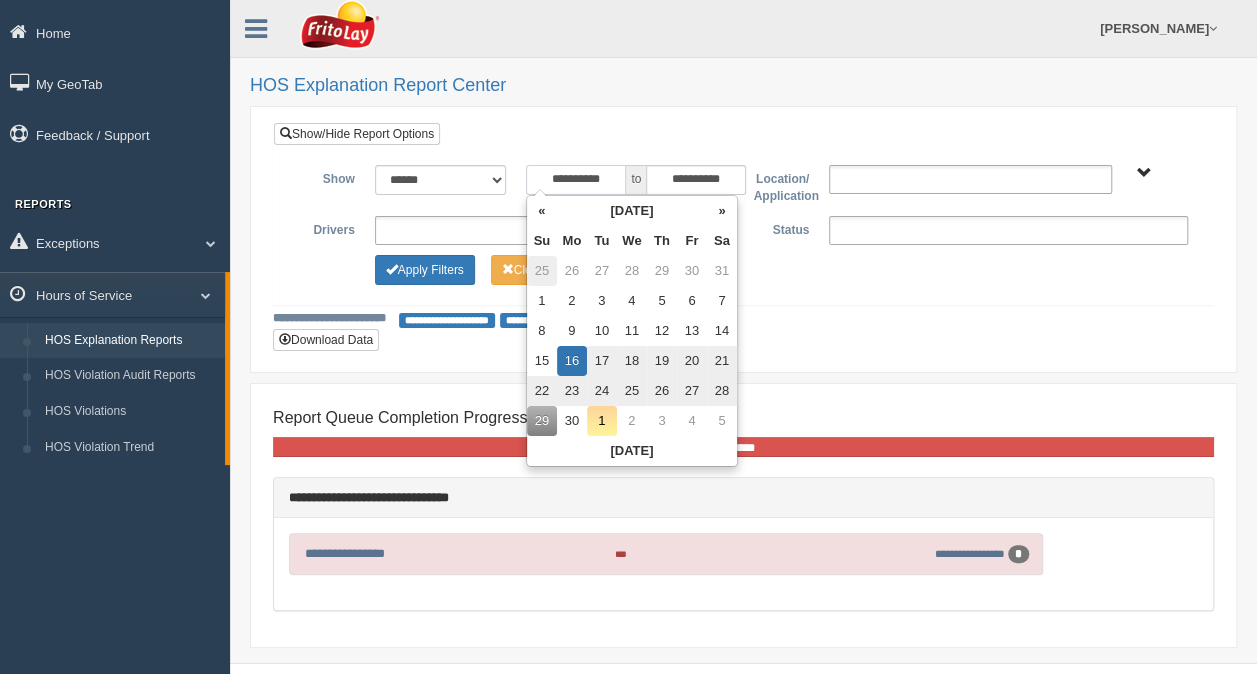 type on "**********" 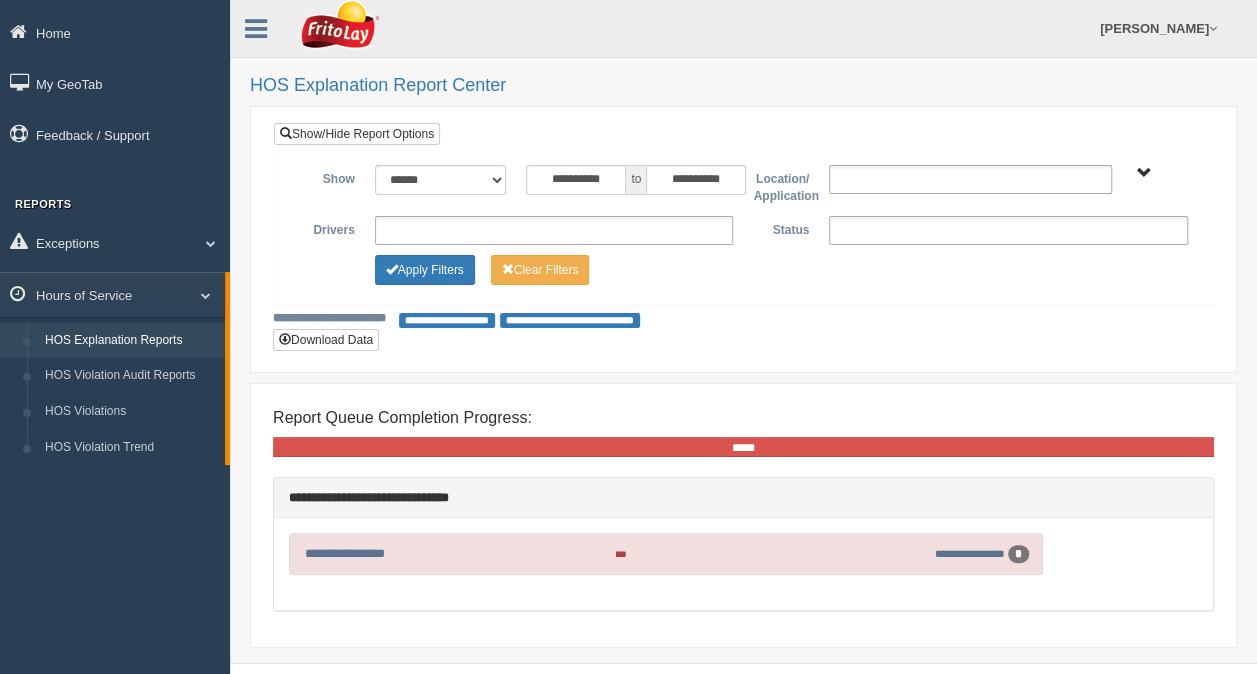 click on "**********" at bounding box center (743, 331) 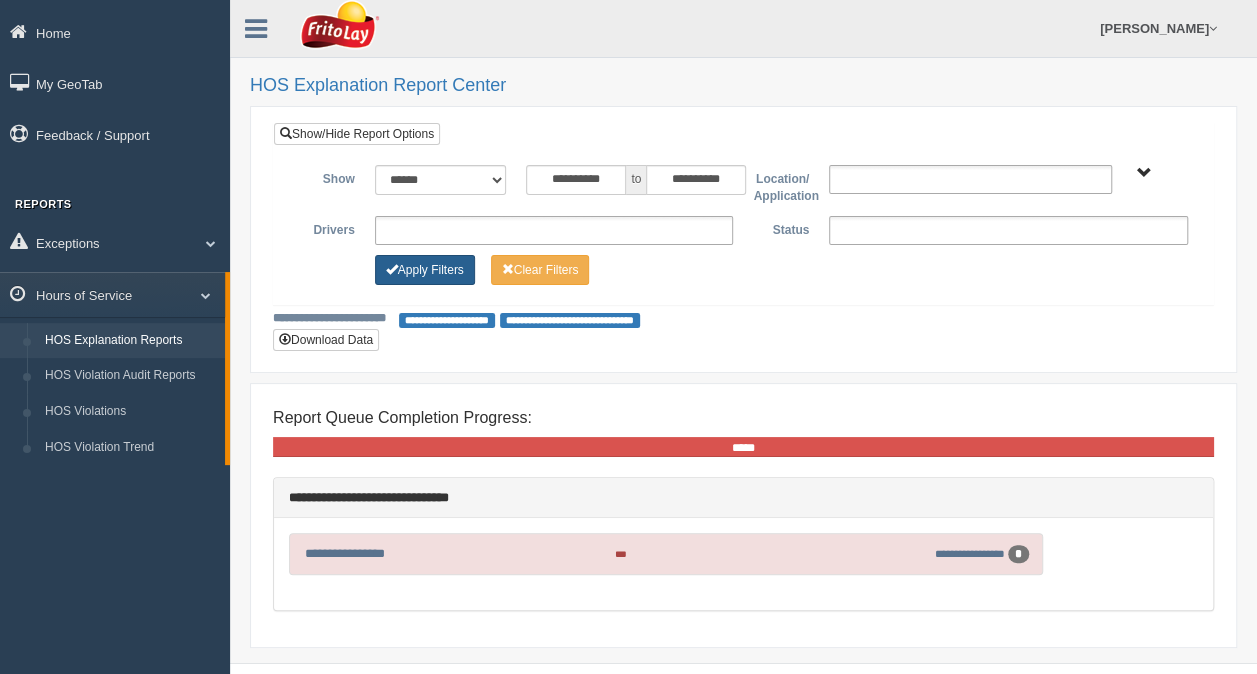 click on "Apply Filters" at bounding box center (425, 270) 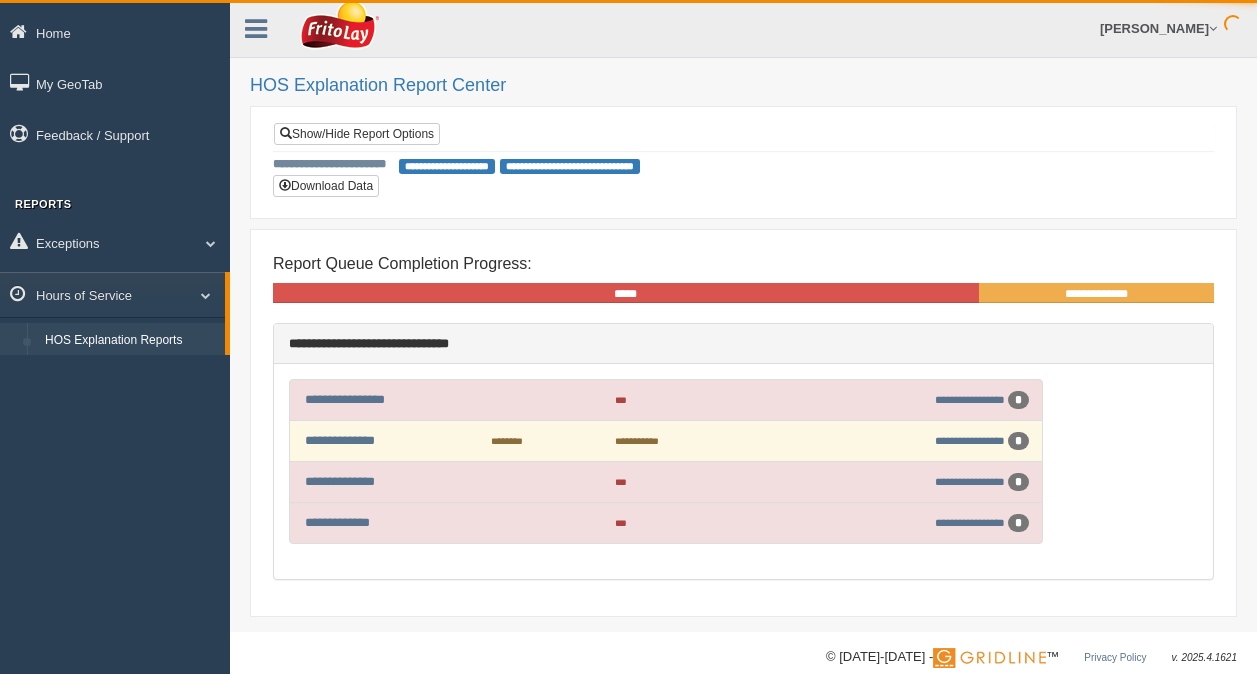 scroll, scrollTop: 0, scrollLeft: 0, axis: both 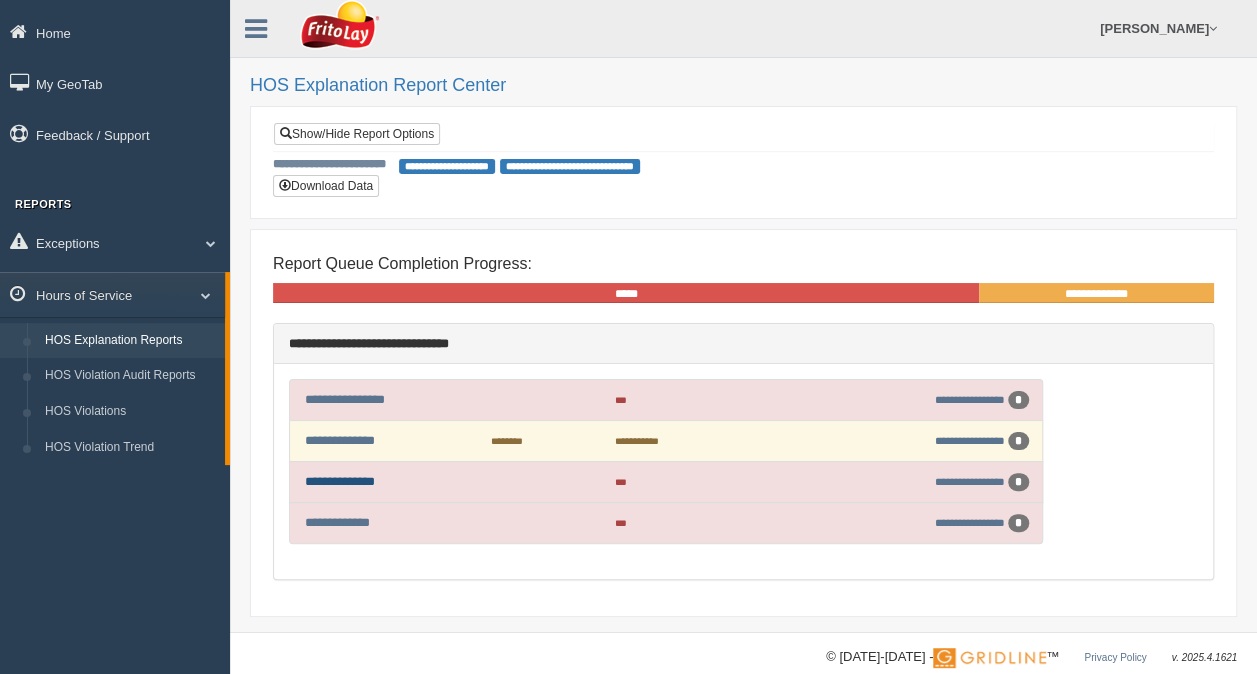 click on "**********" at bounding box center (340, 481) 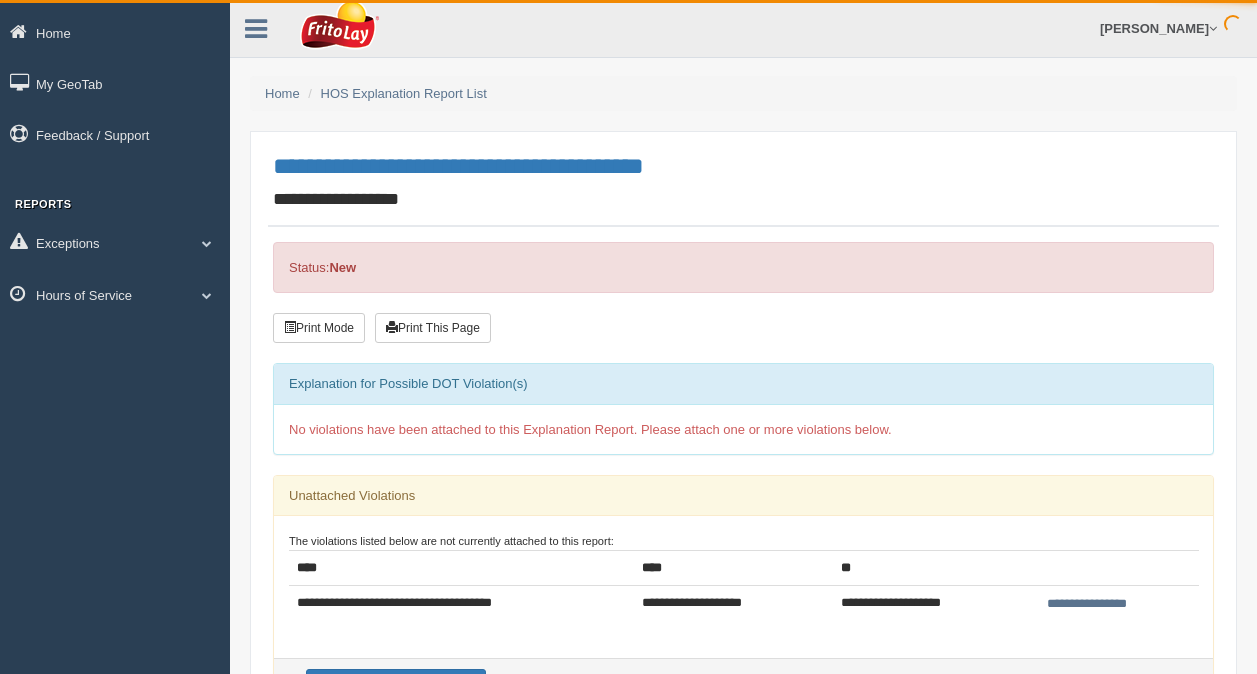 scroll, scrollTop: 0, scrollLeft: 0, axis: both 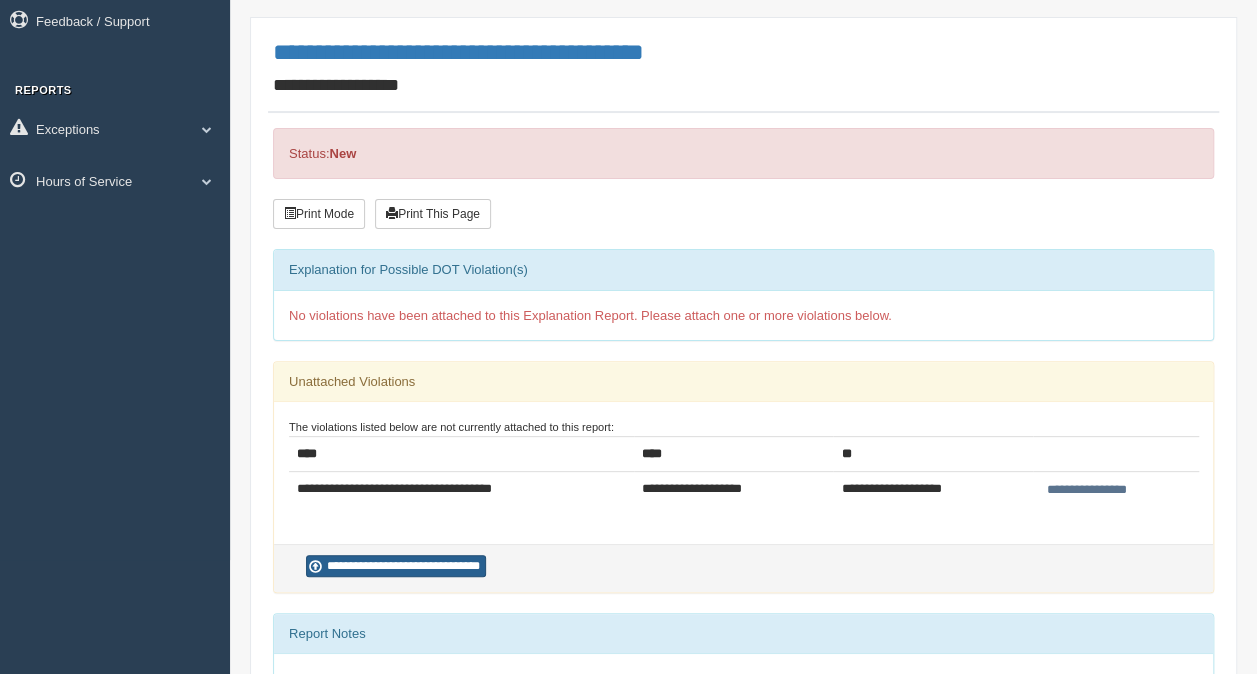 click on "**********" at bounding box center [396, 566] 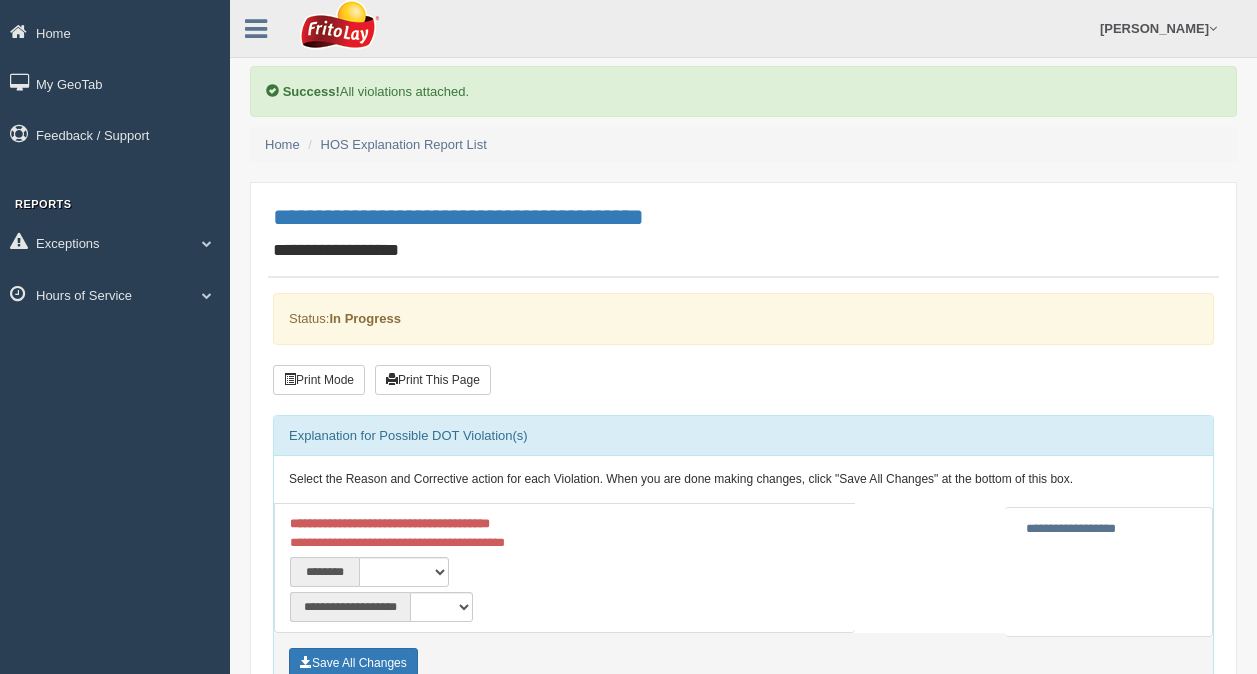scroll, scrollTop: 0, scrollLeft: 0, axis: both 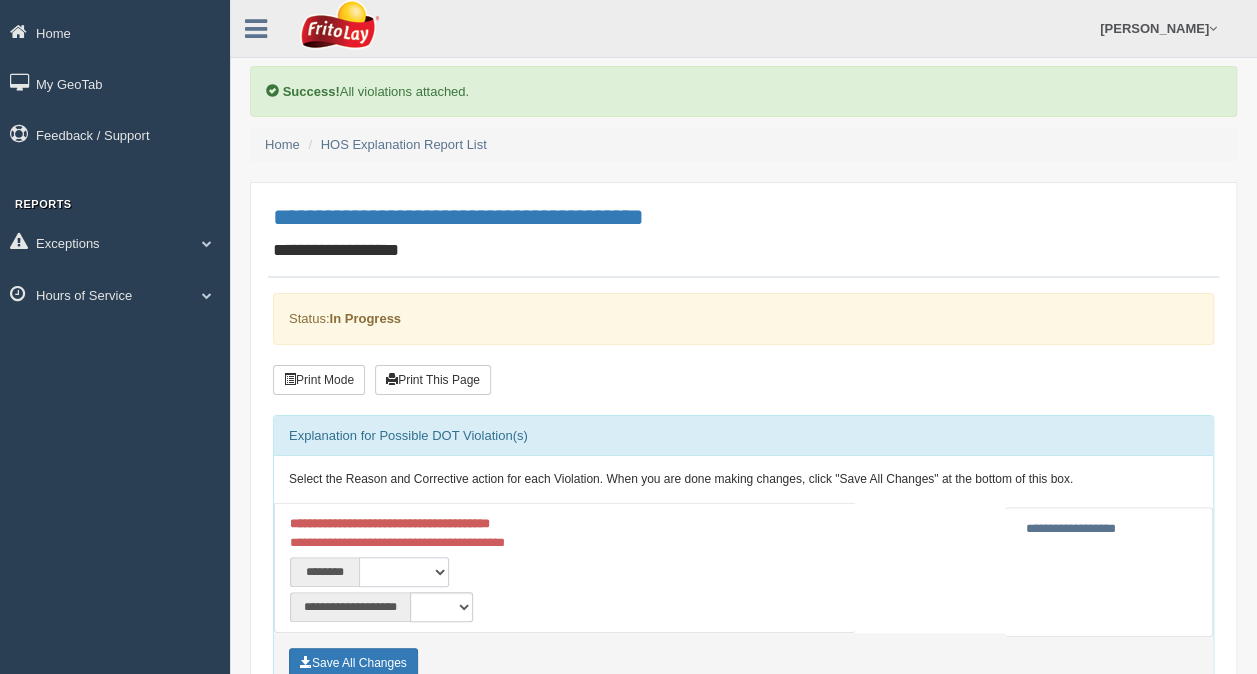 click on "**********" at bounding box center [404, 572] 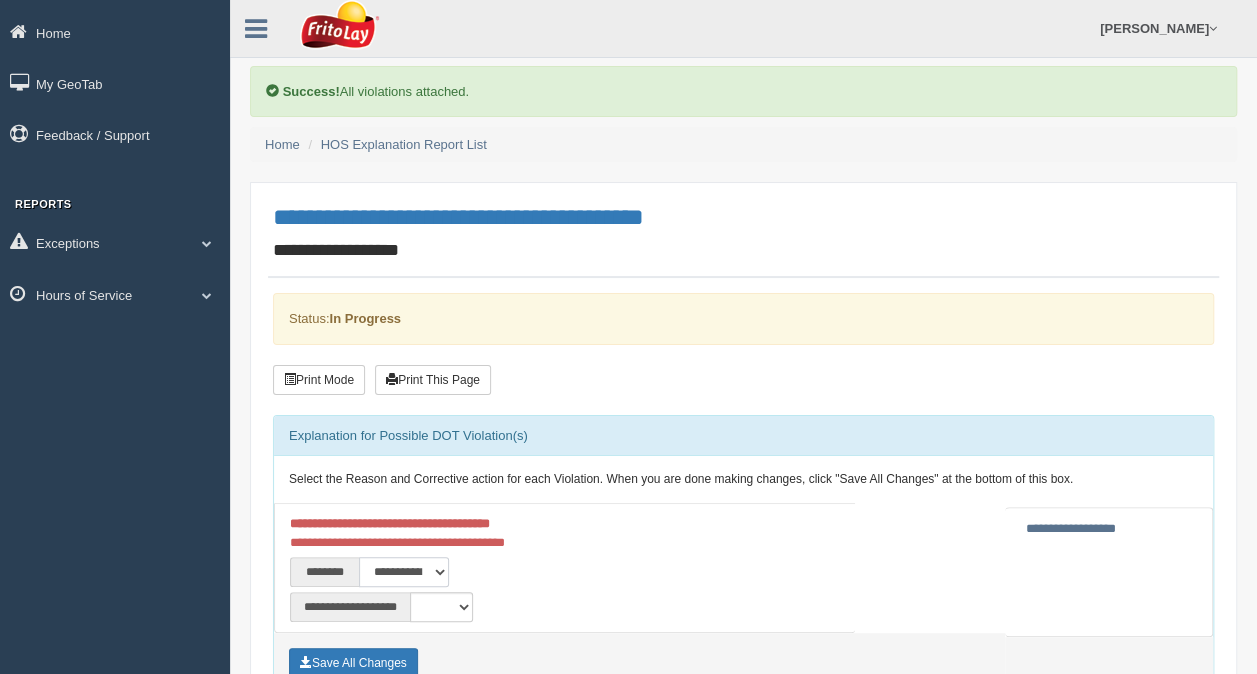 click on "**********" at bounding box center [404, 572] 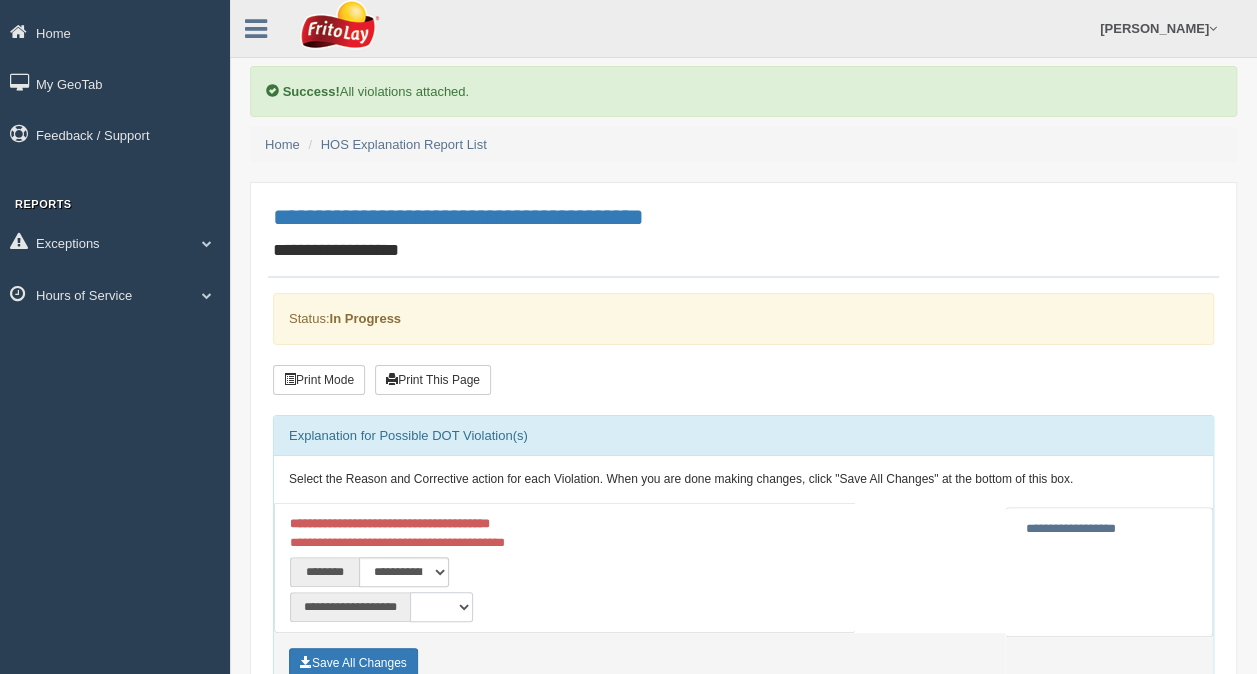 click on "**********" at bounding box center (441, 607) 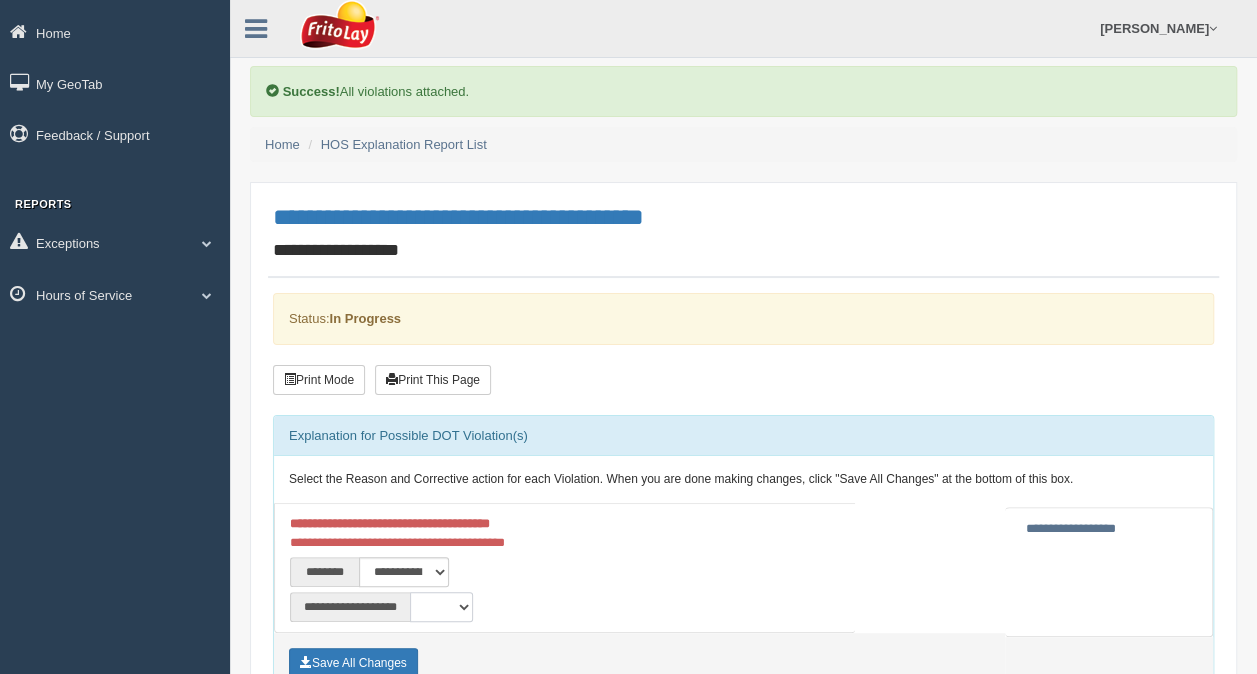 select on "**" 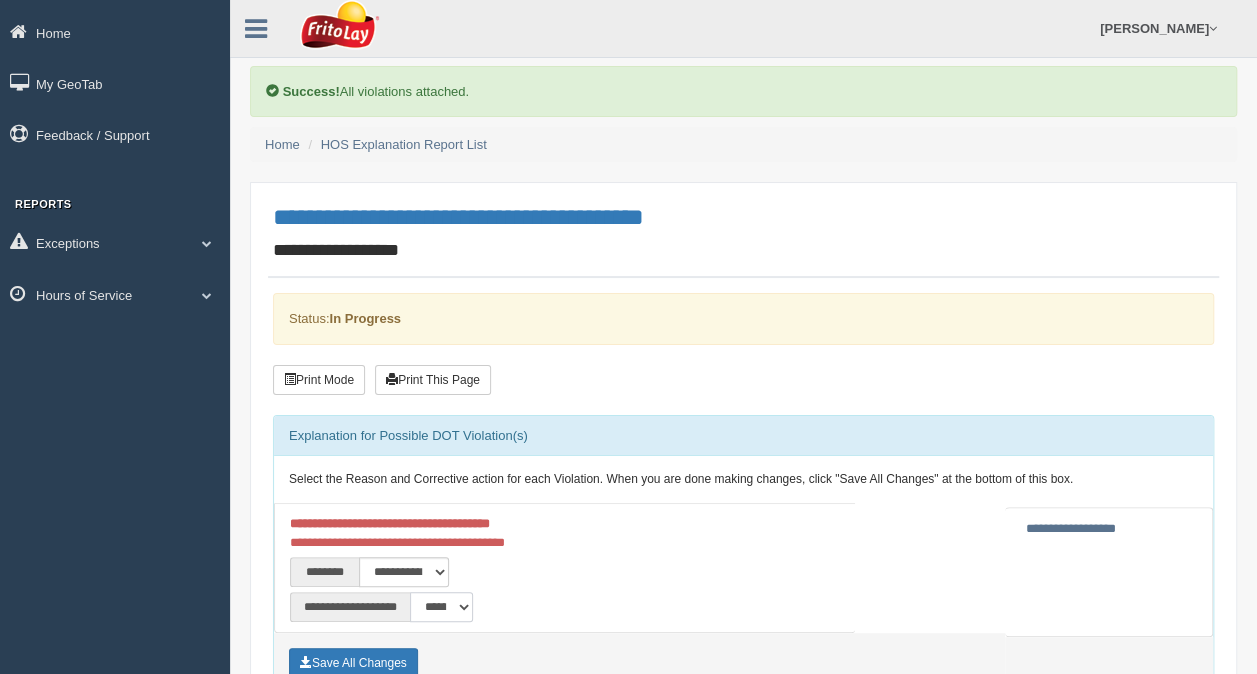 click on "**********" at bounding box center [441, 607] 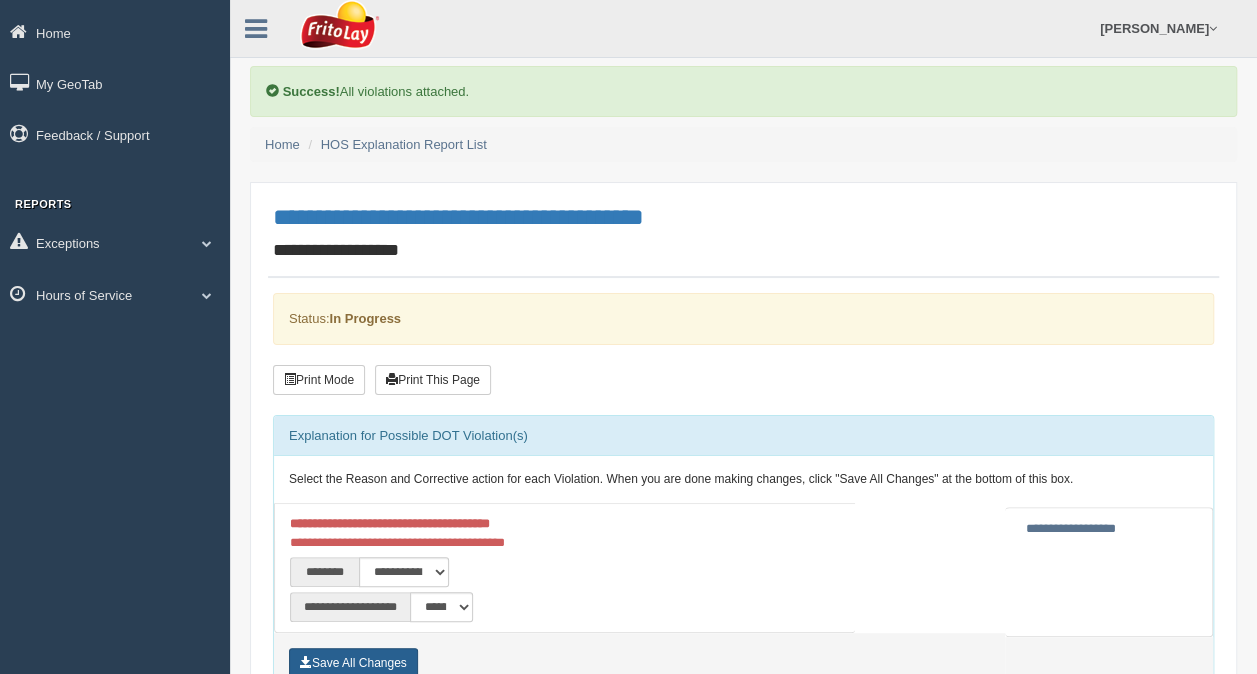 click on "Save All Changes" at bounding box center (353, 663) 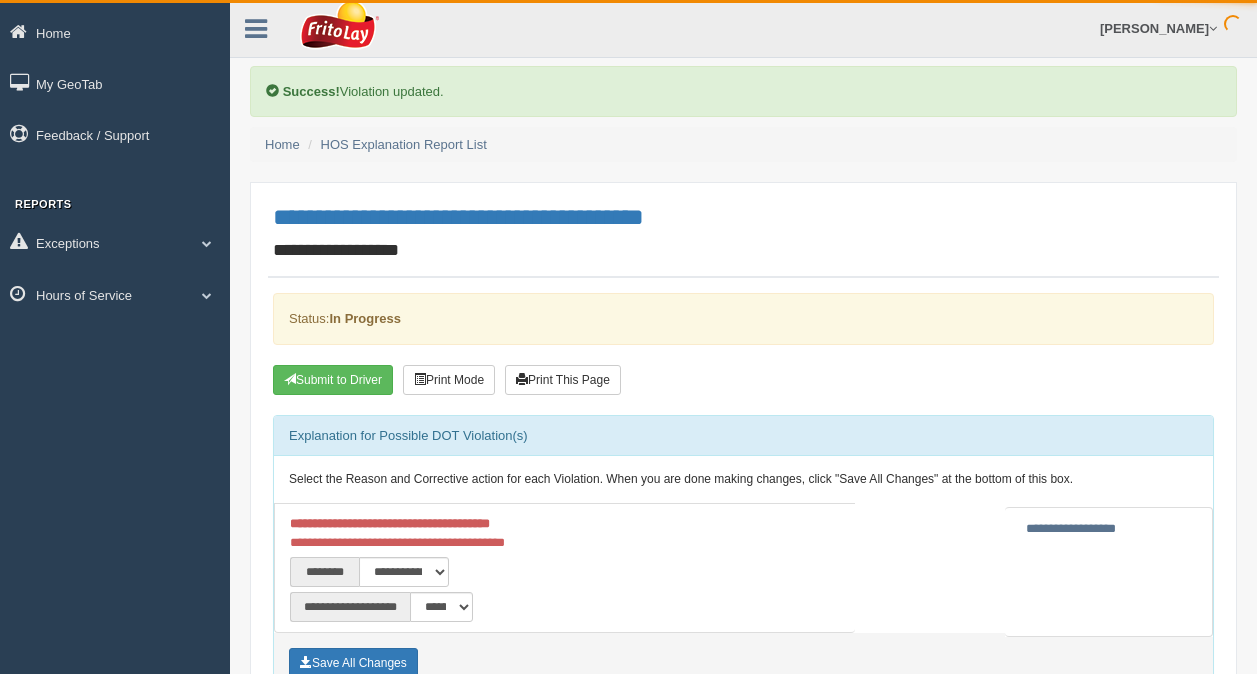 scroll, scrollTop: 0, scrollLeft: 0, axis: both 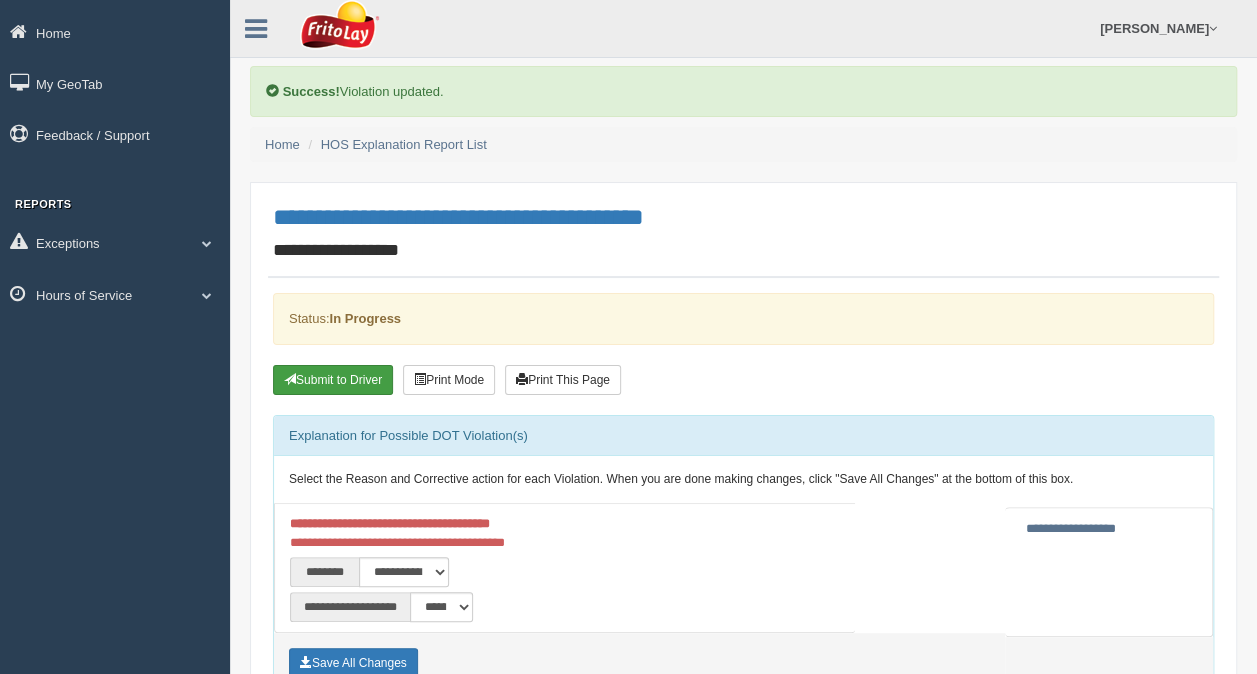 click on "Submit to Driver" at bounding box center (333, 380) 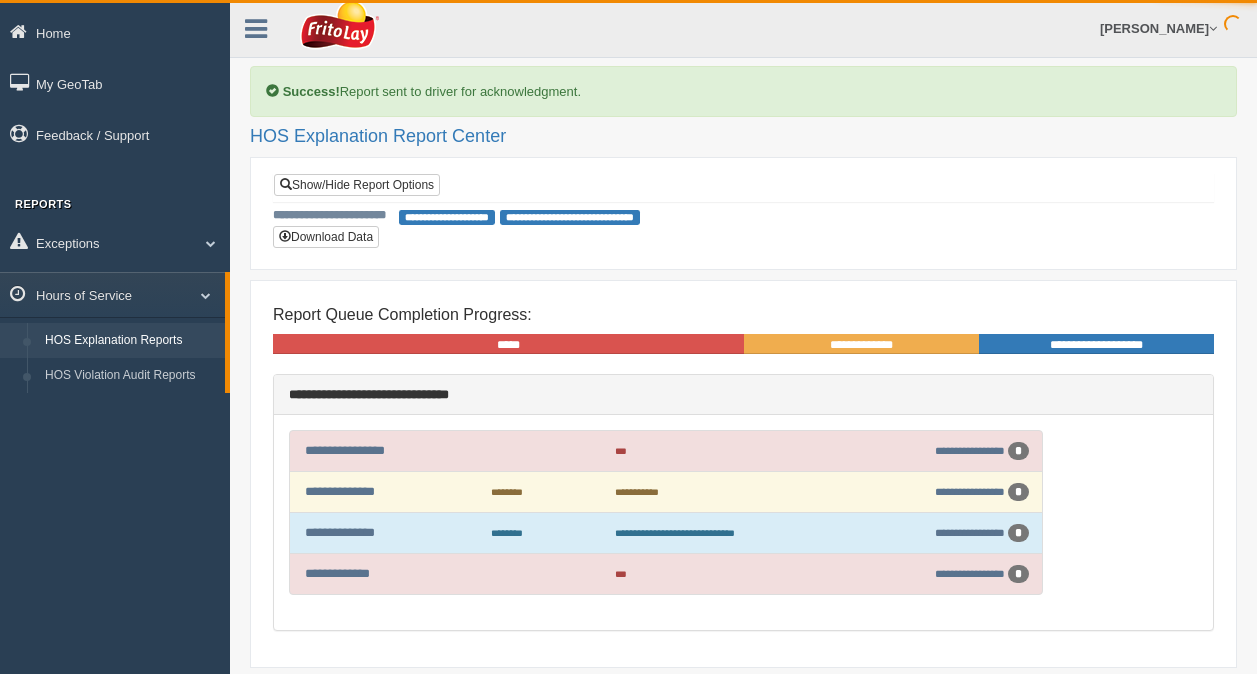 scroll, scrollTop: 0, scrollLeft: 0, axis: both 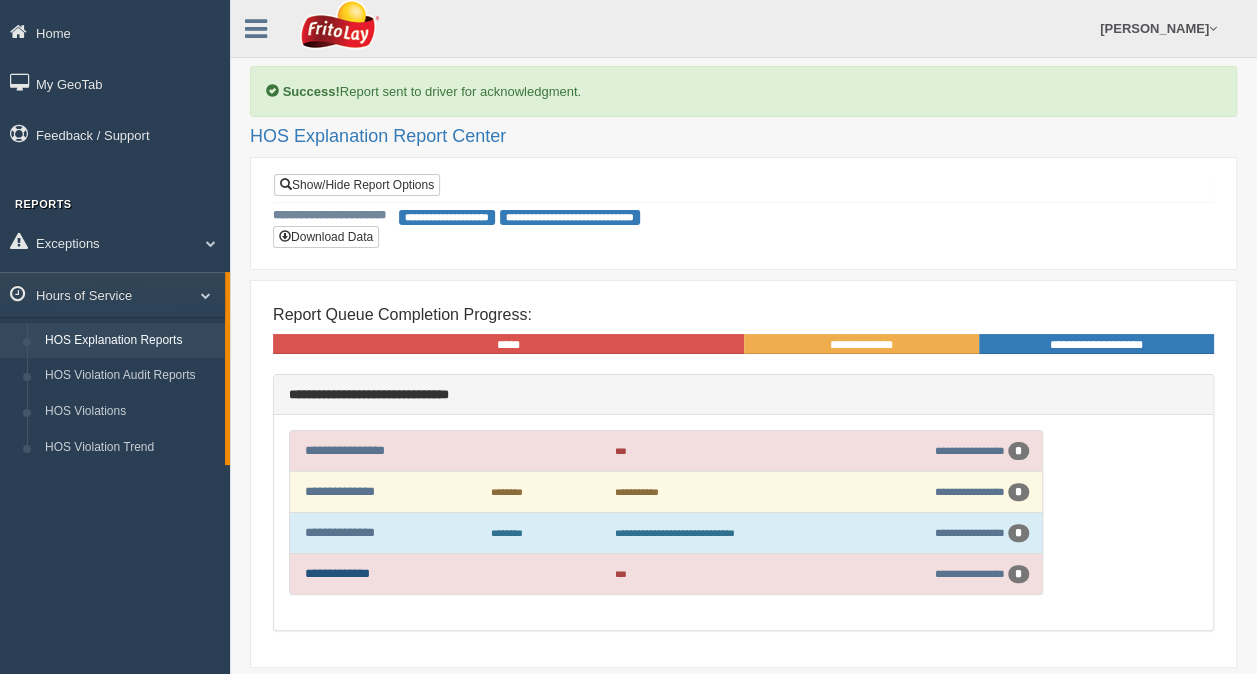 click on "**********" at bounding box center [337, 573] 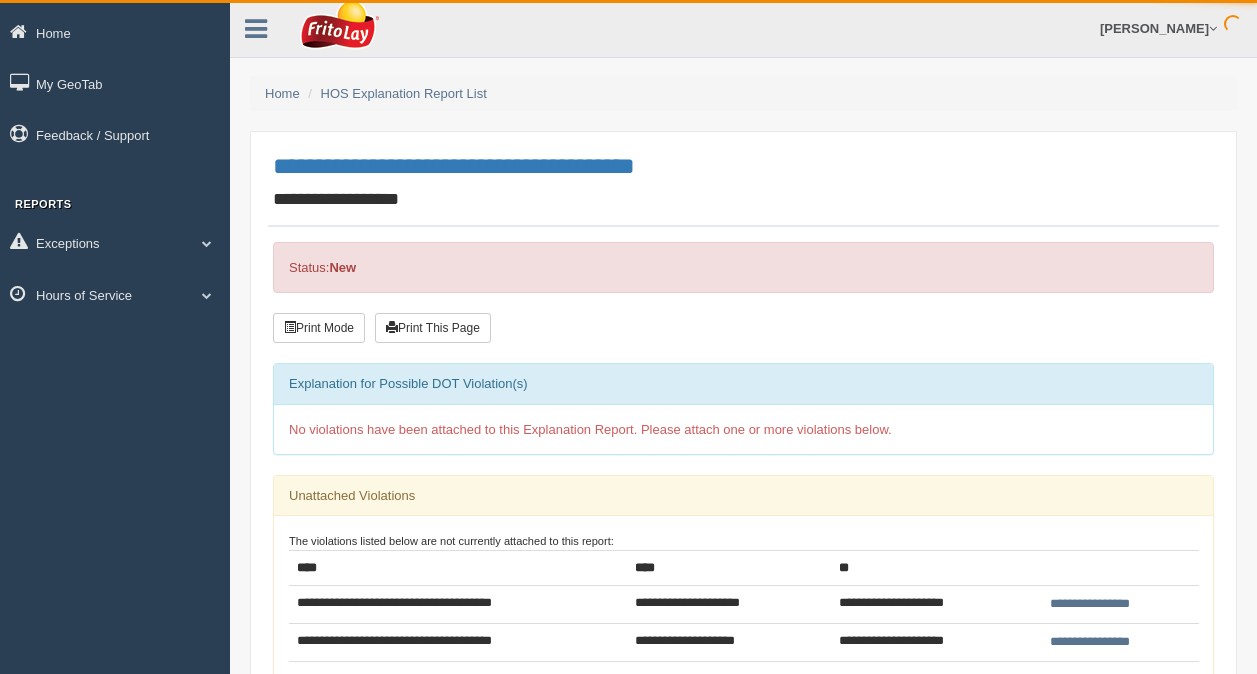 scroll, scrollTop: 0, scrollLeft: 0, axis: both 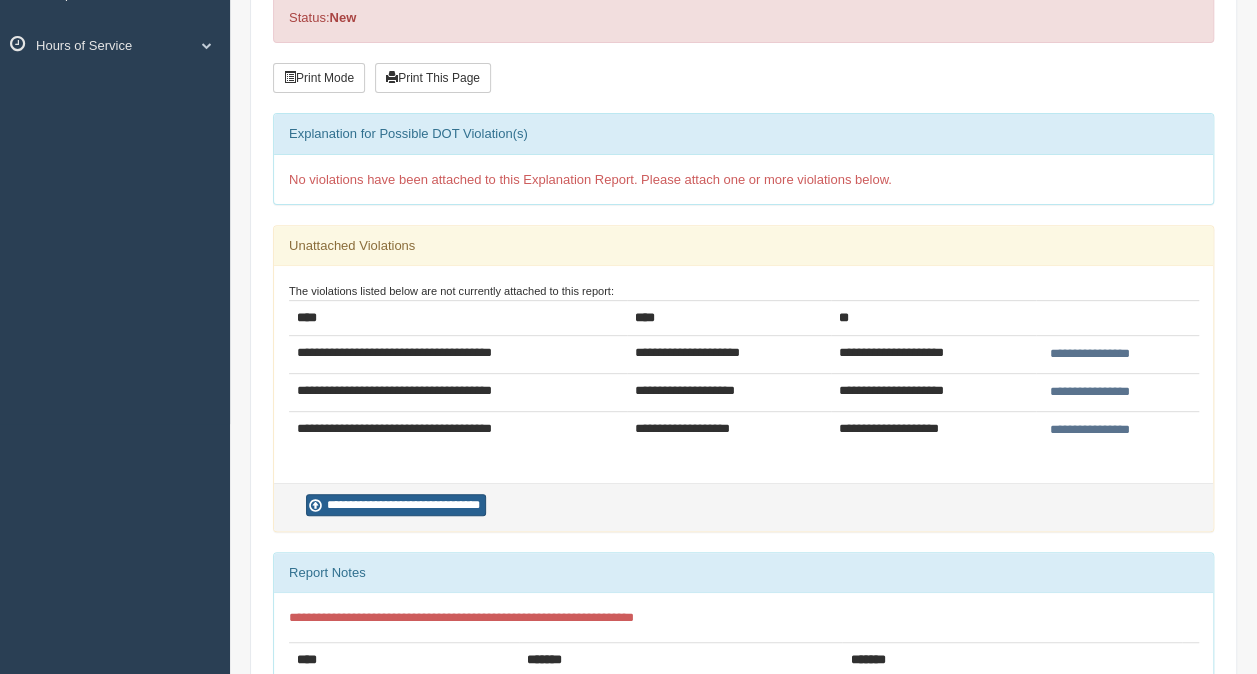click on "**********" at bounding box center (396, 505) 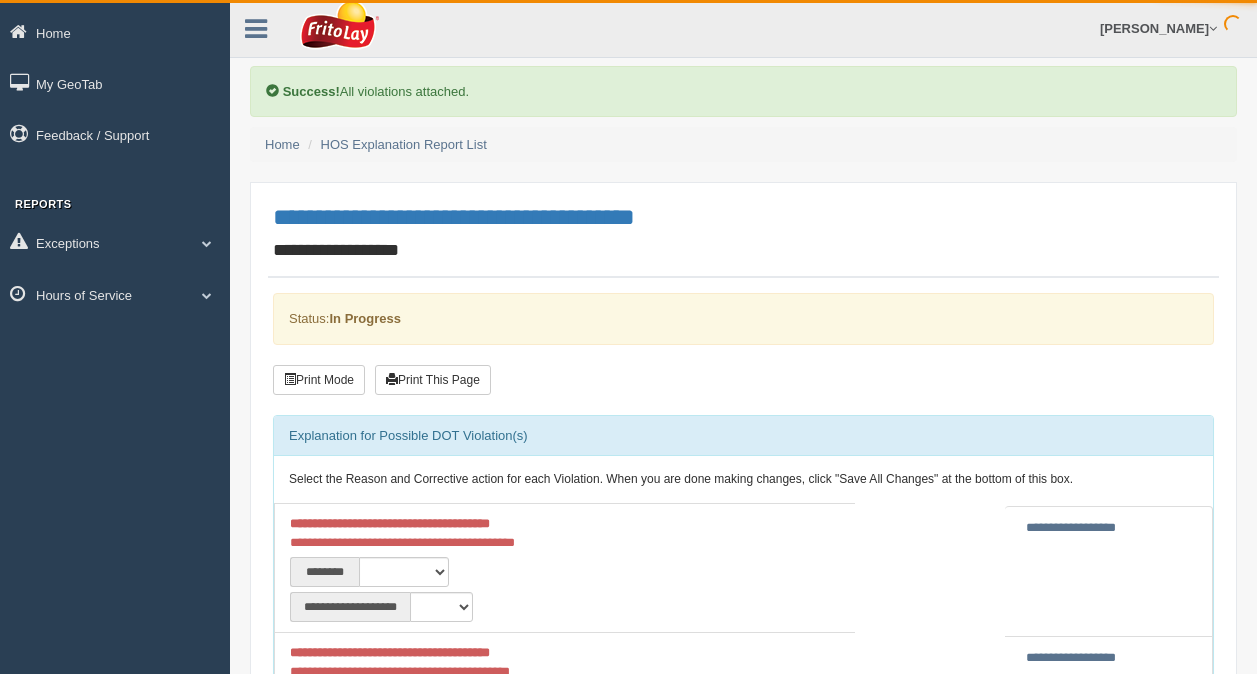 scroll, scrollTop: 0, scrollLeft: 0, axis: both 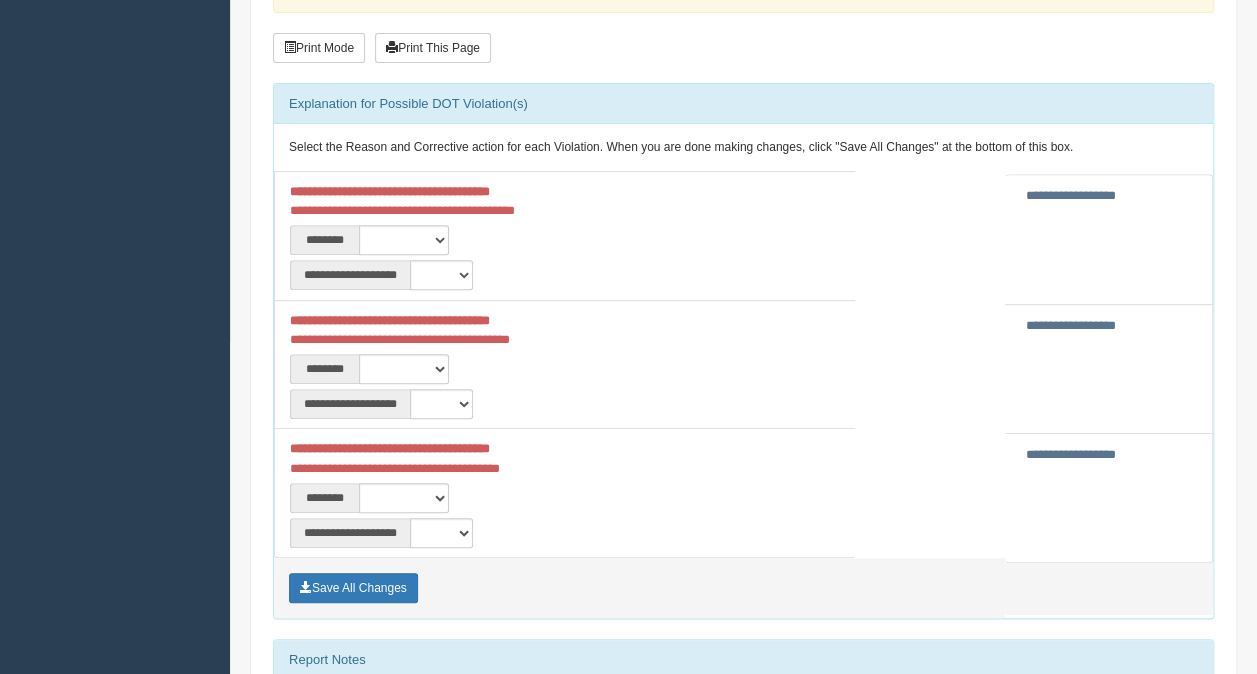 click on "**********" at bounding box center [1071, 325] 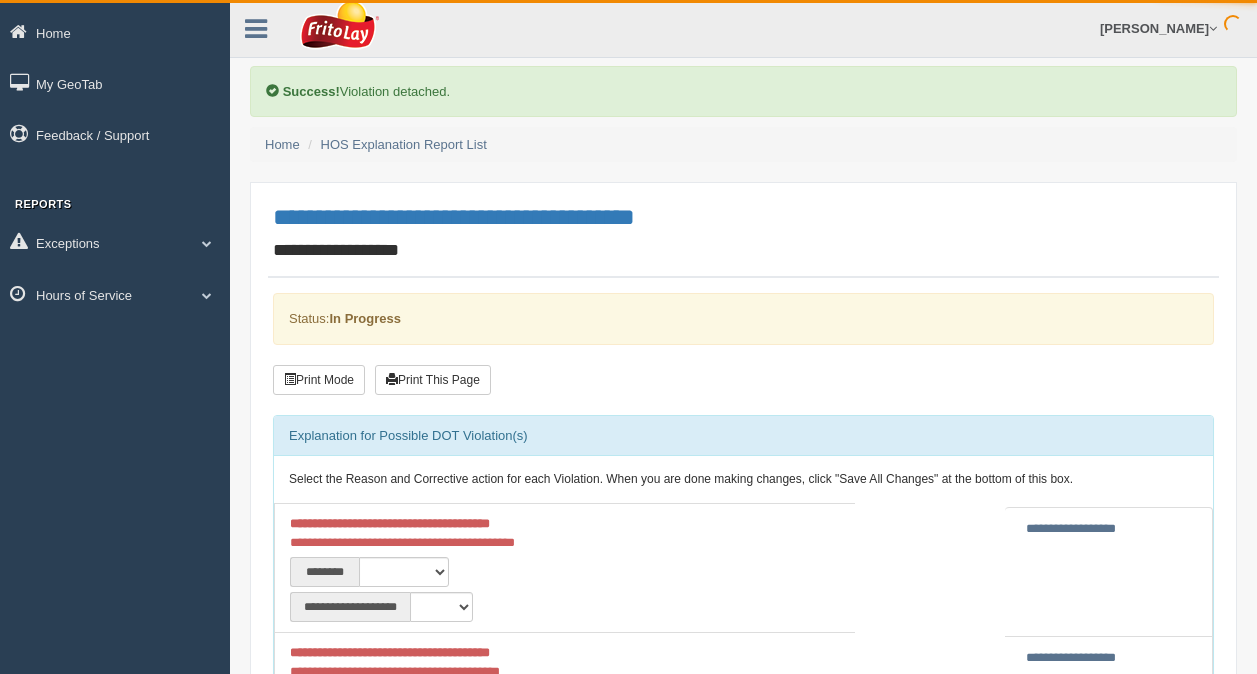 scroll, scrollTop: 0, scrollLeft: 0, axis: both 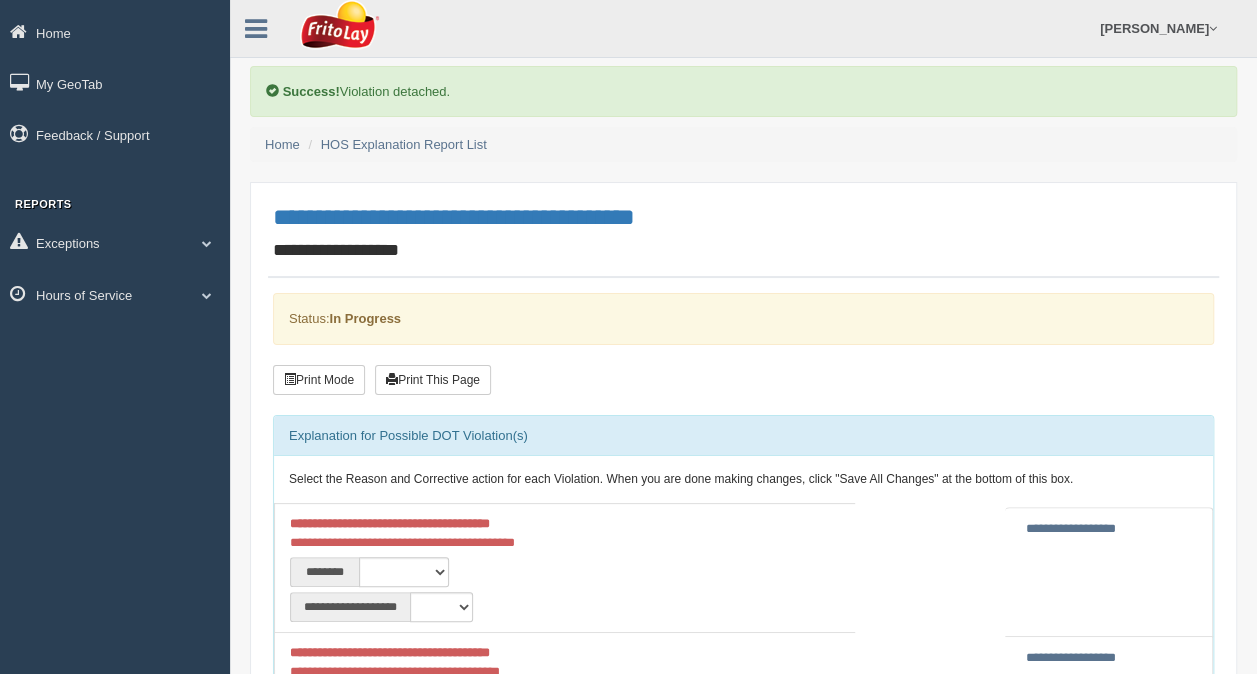 click on "**********" at bounding box center [1071, 528] 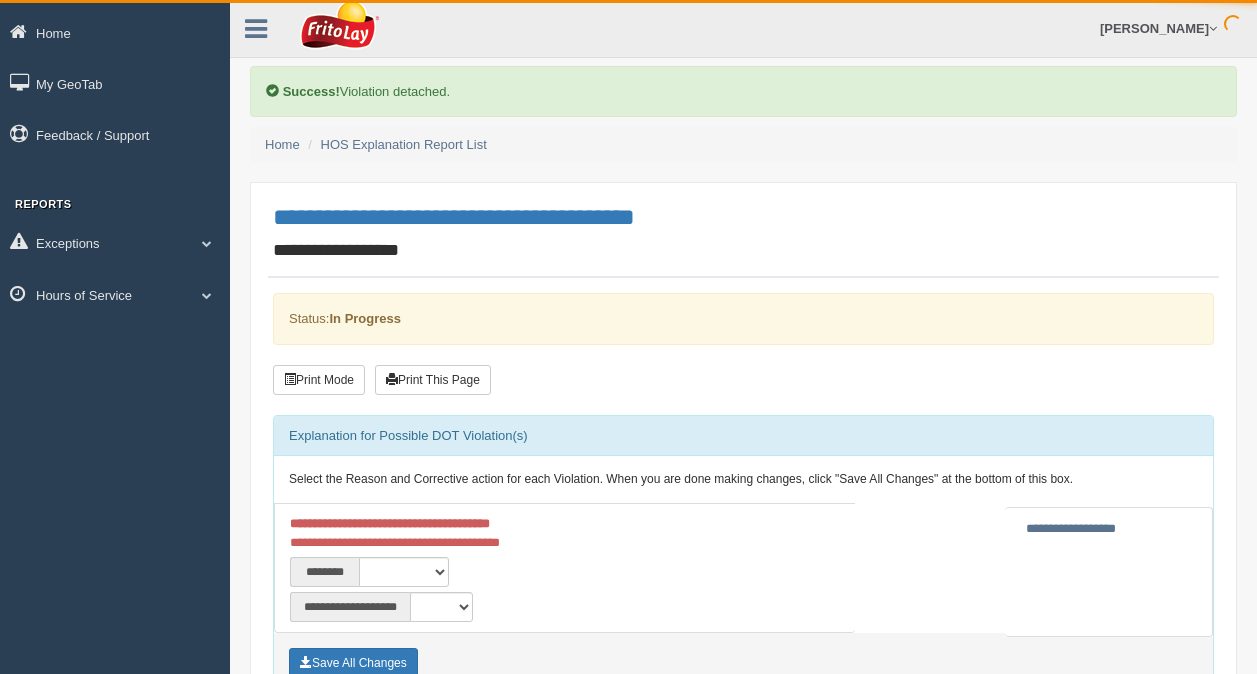 scroll, scrollTop: 0, scrollLeft: 0, axis: both 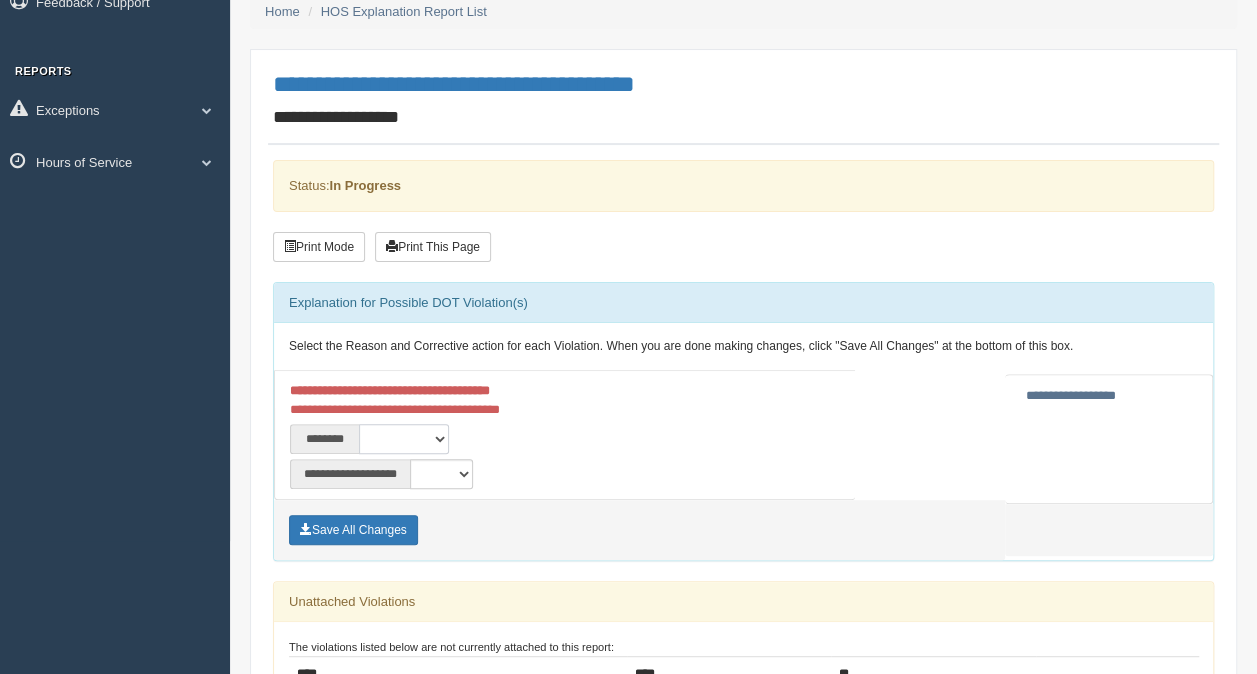 click on "**********" at bounding box center (404, 439) 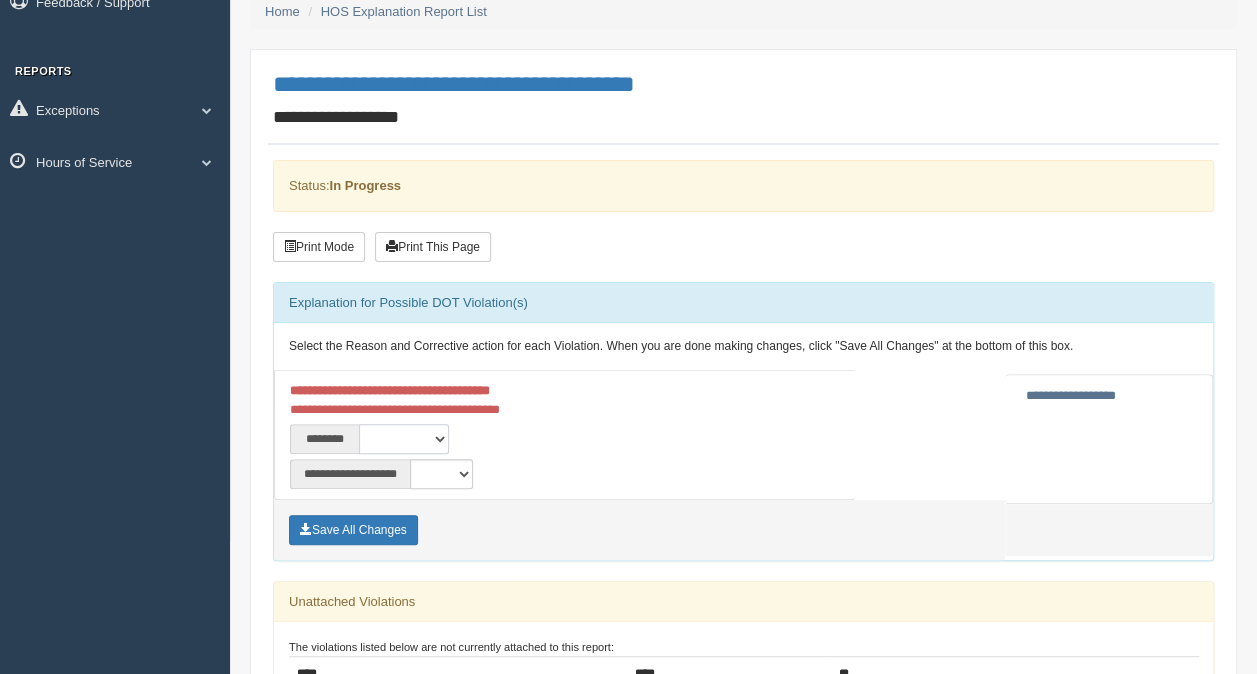 select on "****" 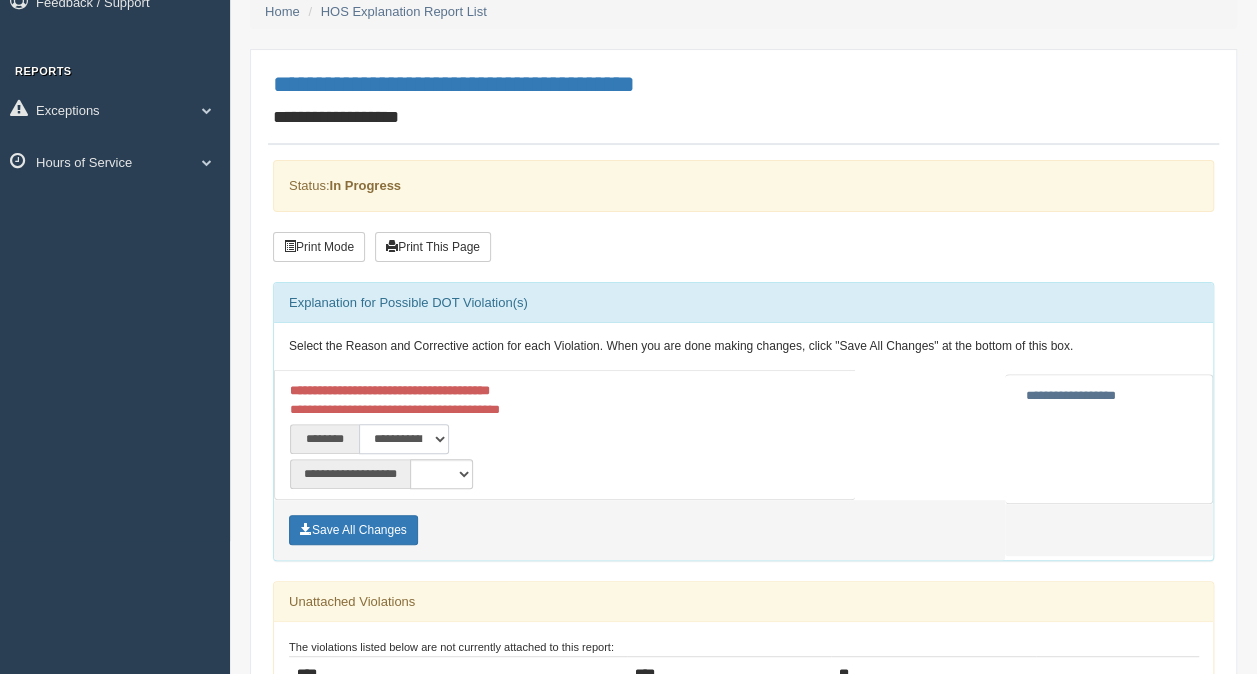 click on "**********" at bounding box center [404, 439] 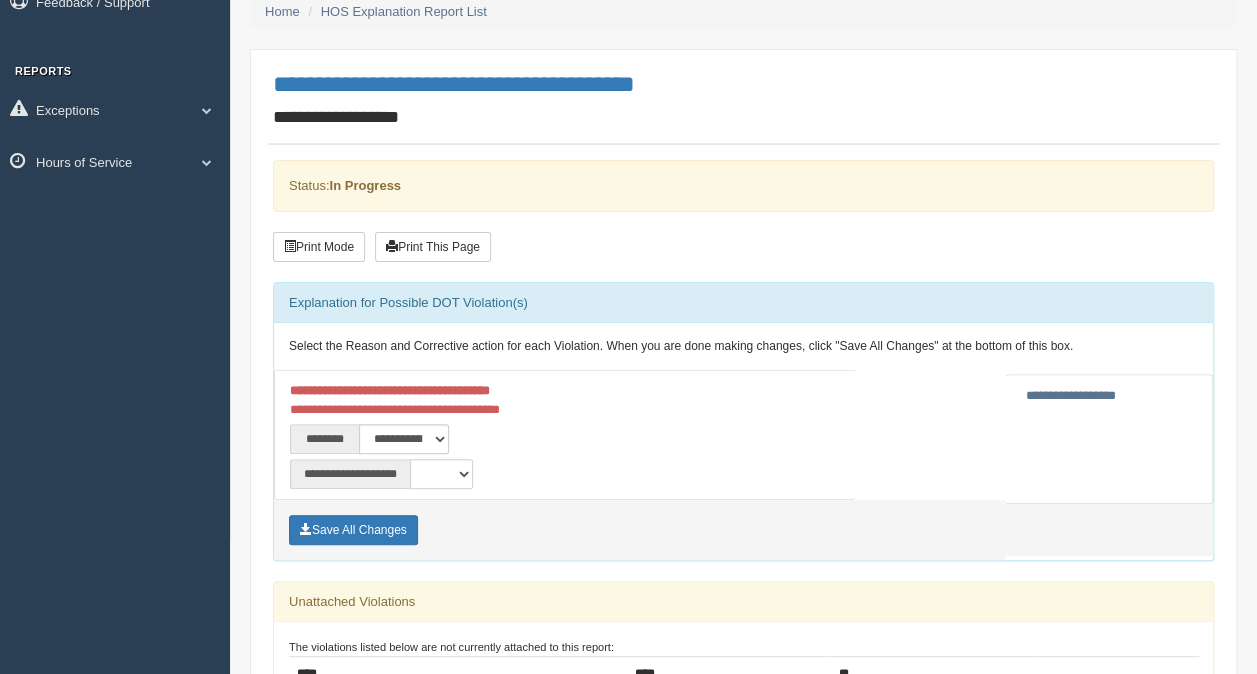 click on "**********" at bounding box center (441, 474) 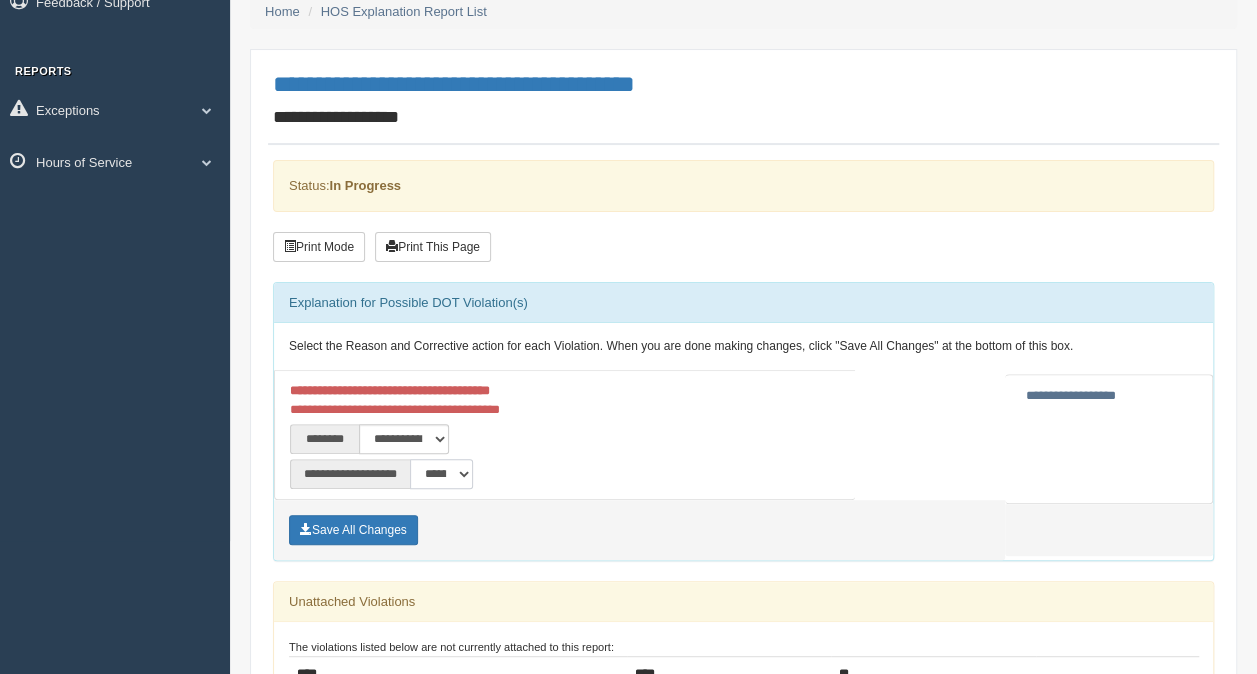 click on "**********" at bounding box center [441, 474] 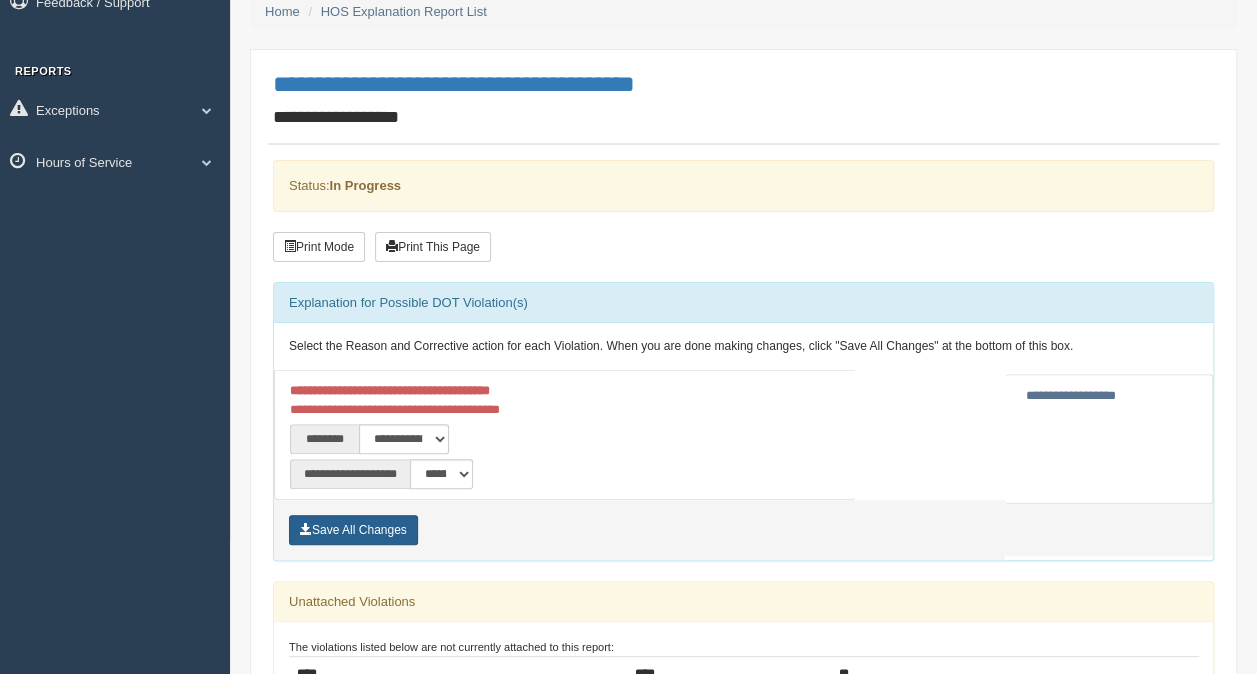 click on "Save All Changes" at bounding box center (353, 530) 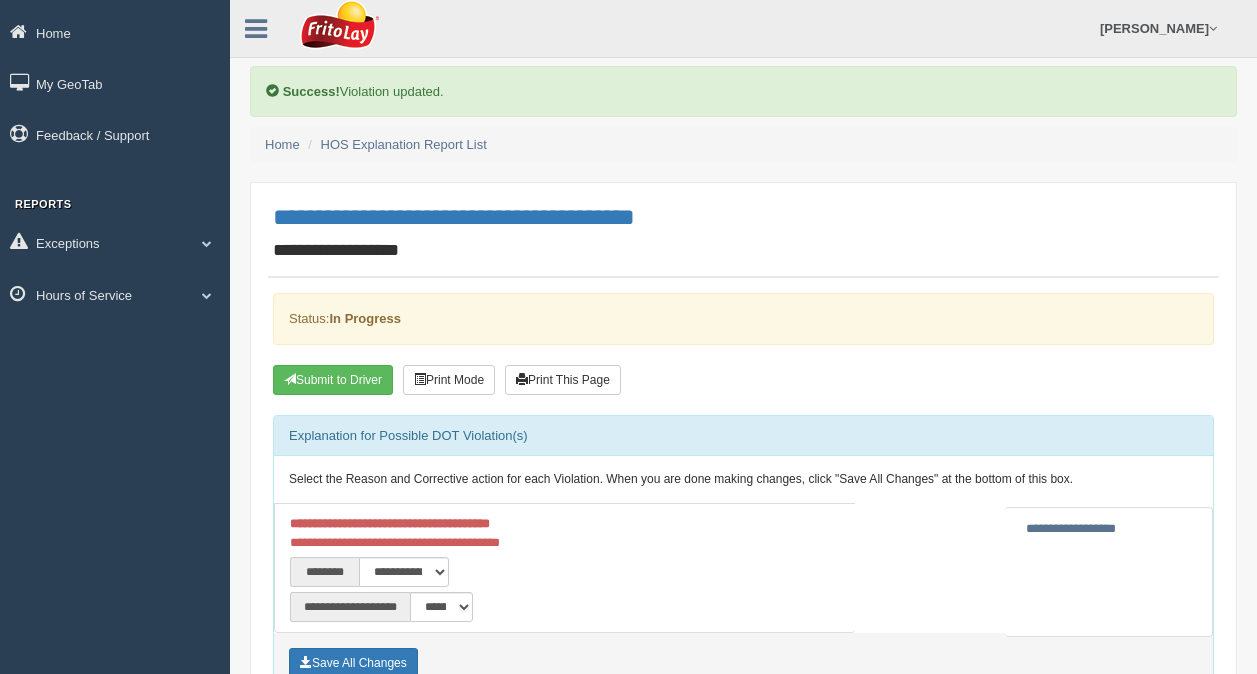 scroll, scrollTop: 0, scrollLeft: 0, axis: both 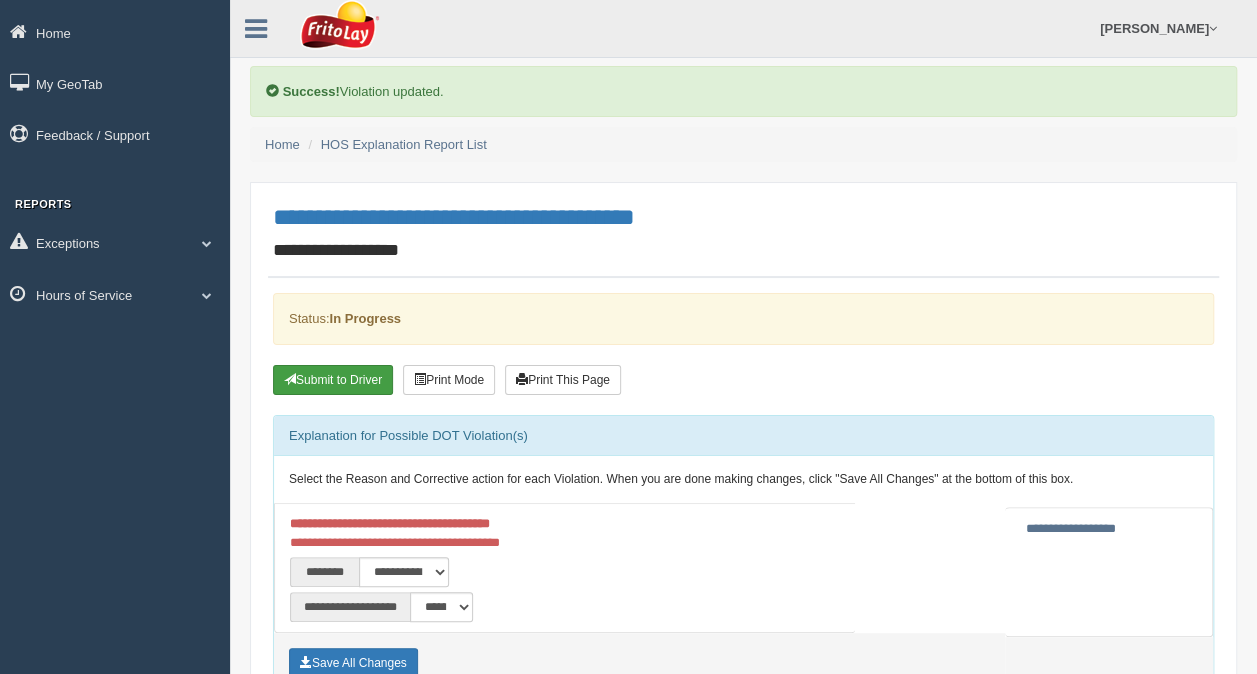 click on "Submit to Driver" at bounding box center (333, 380) 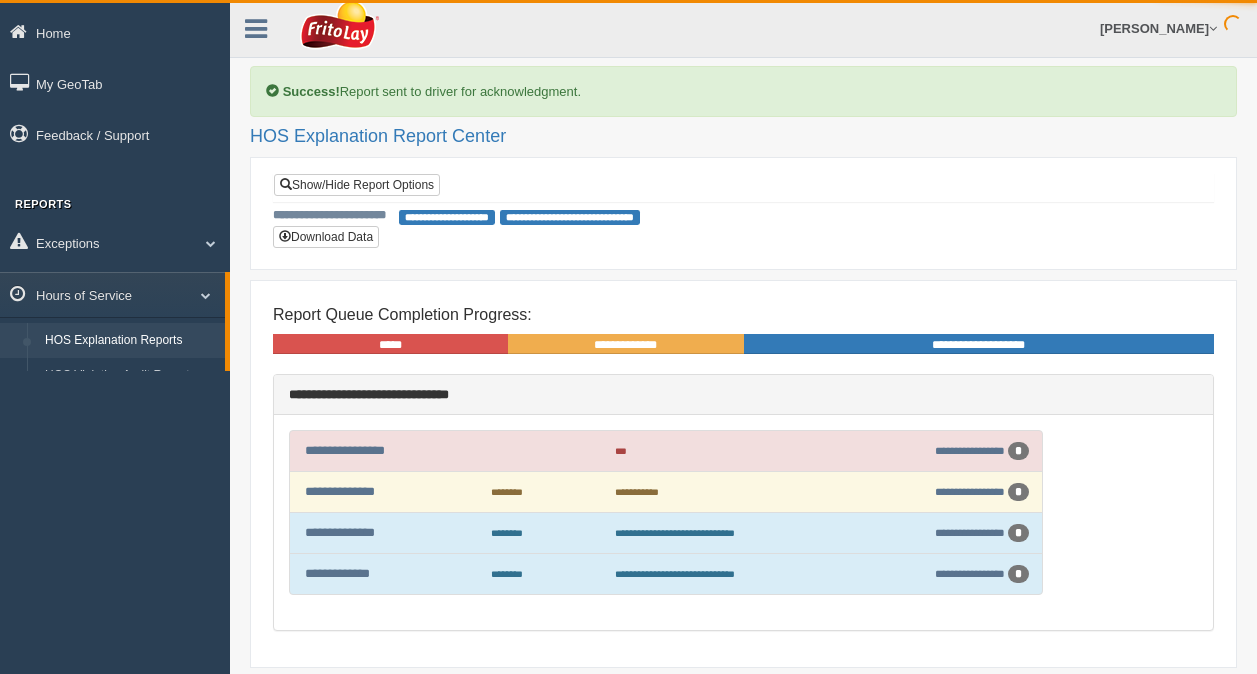 scroll, scrollTop: 0, scrollLeft: 0, axis: both 